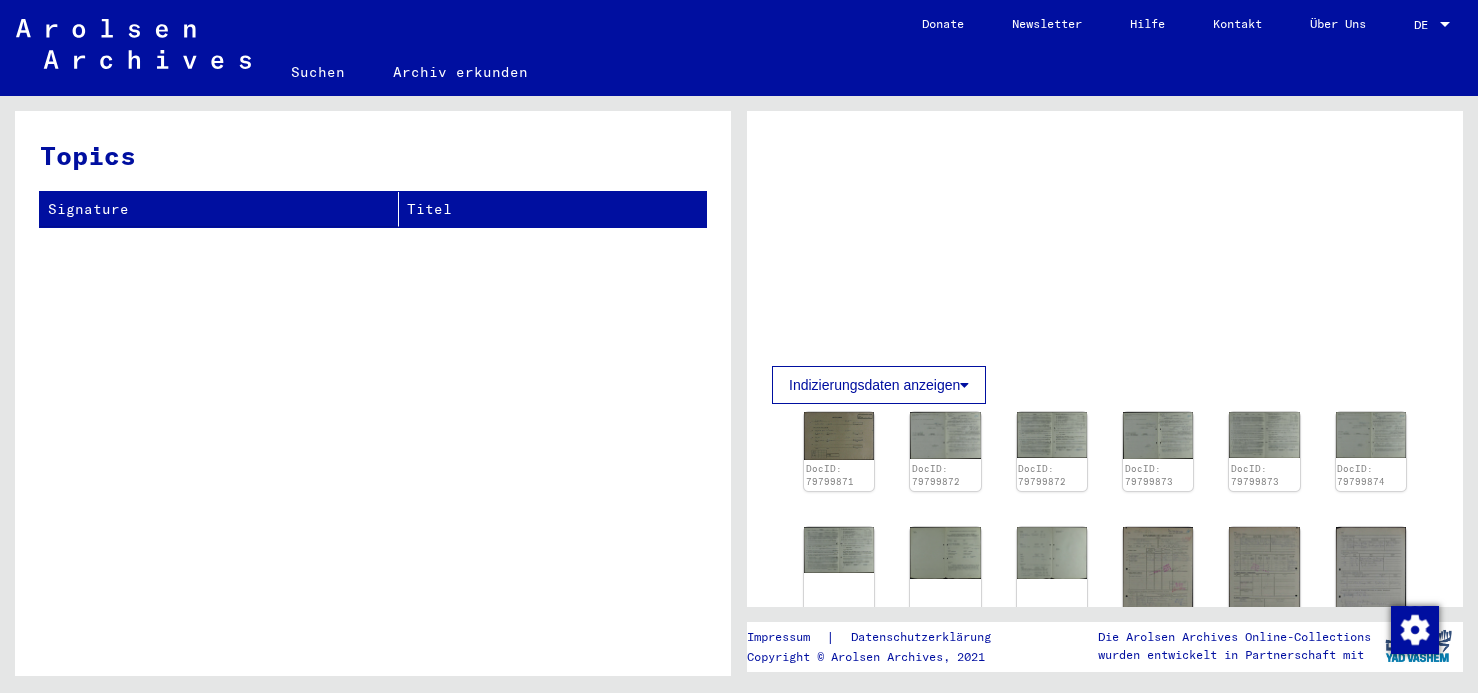 scroll, scrollTop: 0, scrollLeft: 0, axis: both 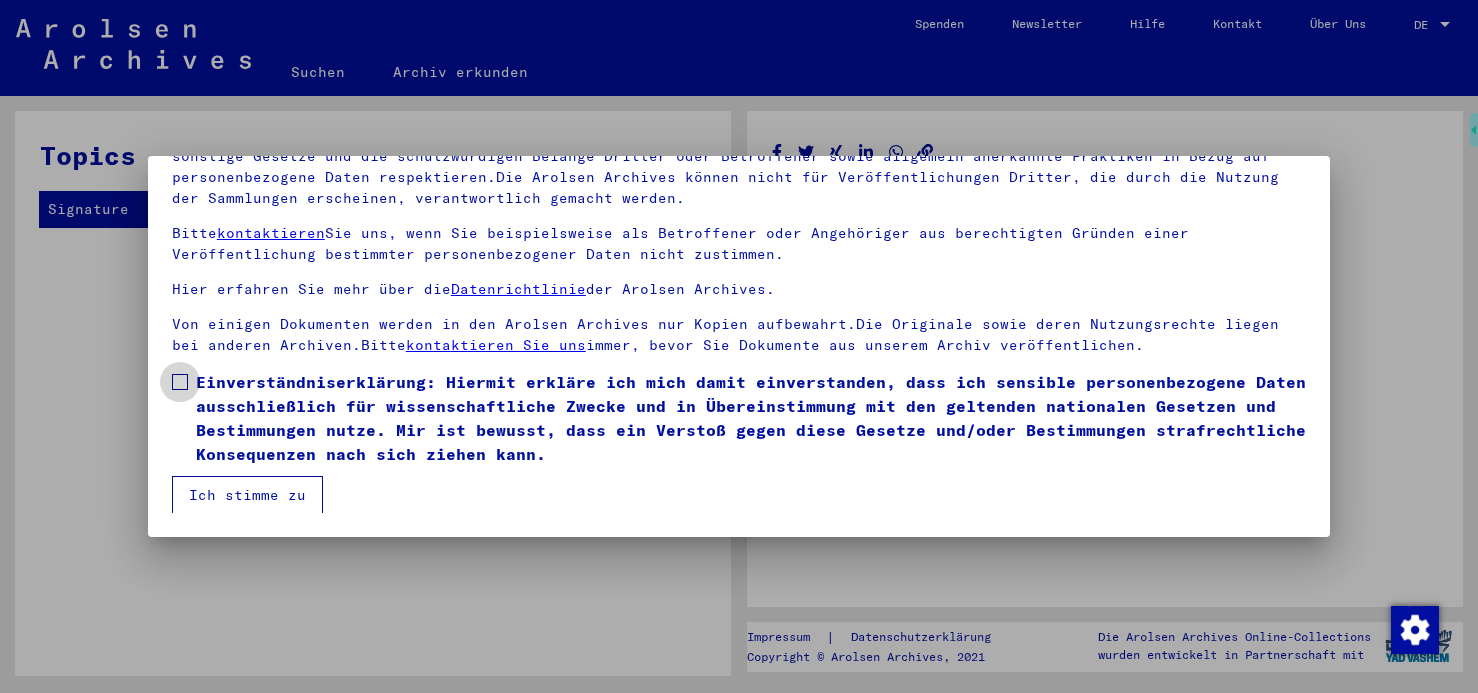 click at bounding box center (180, 382) 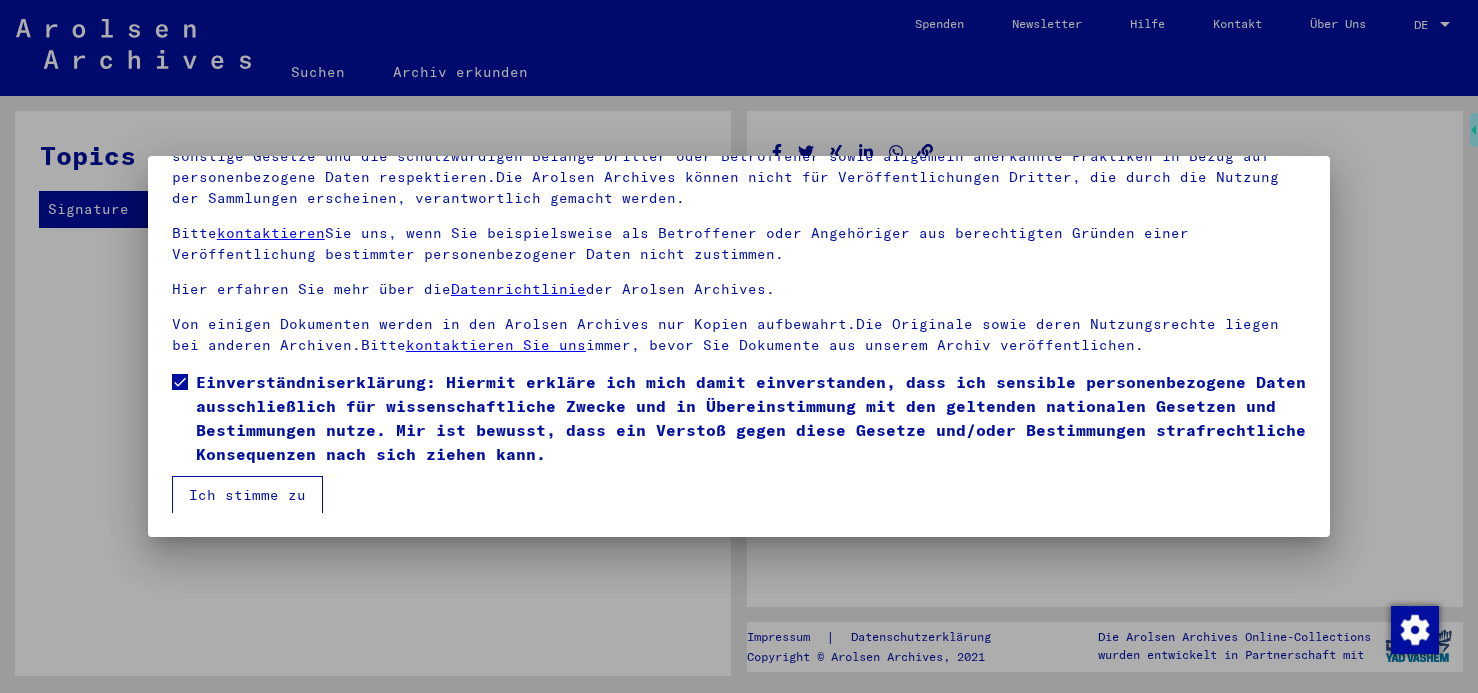 click on "Ich stimme zu" at bounding box center [247, 495] 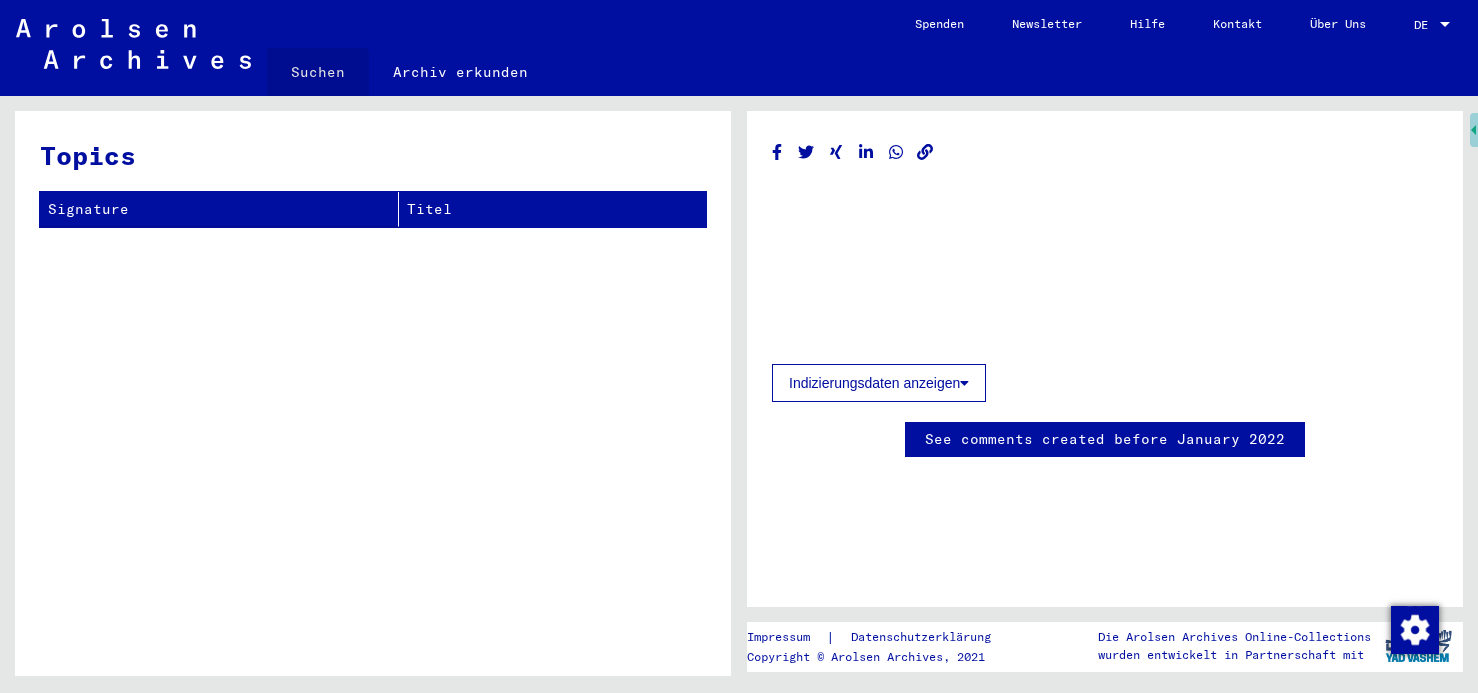 click on "Suchen" 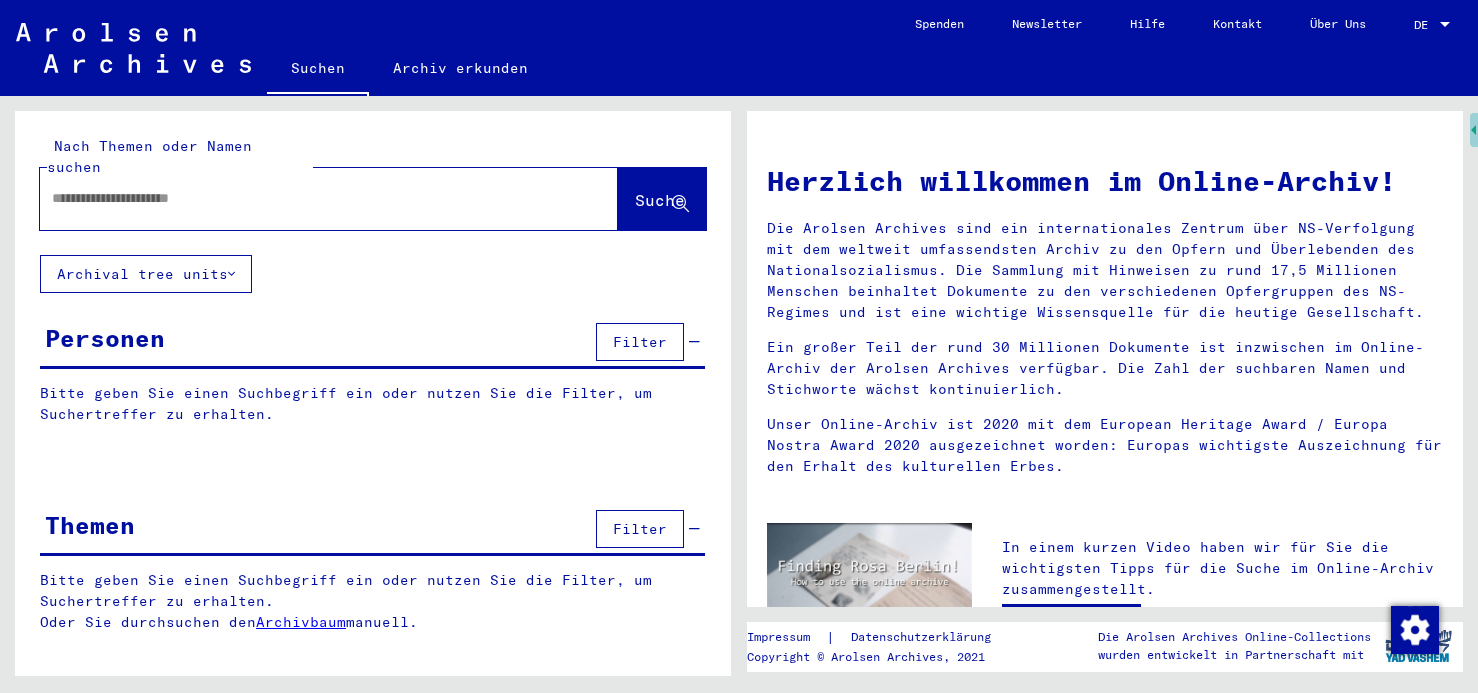 click at bounding box center (305, 198) 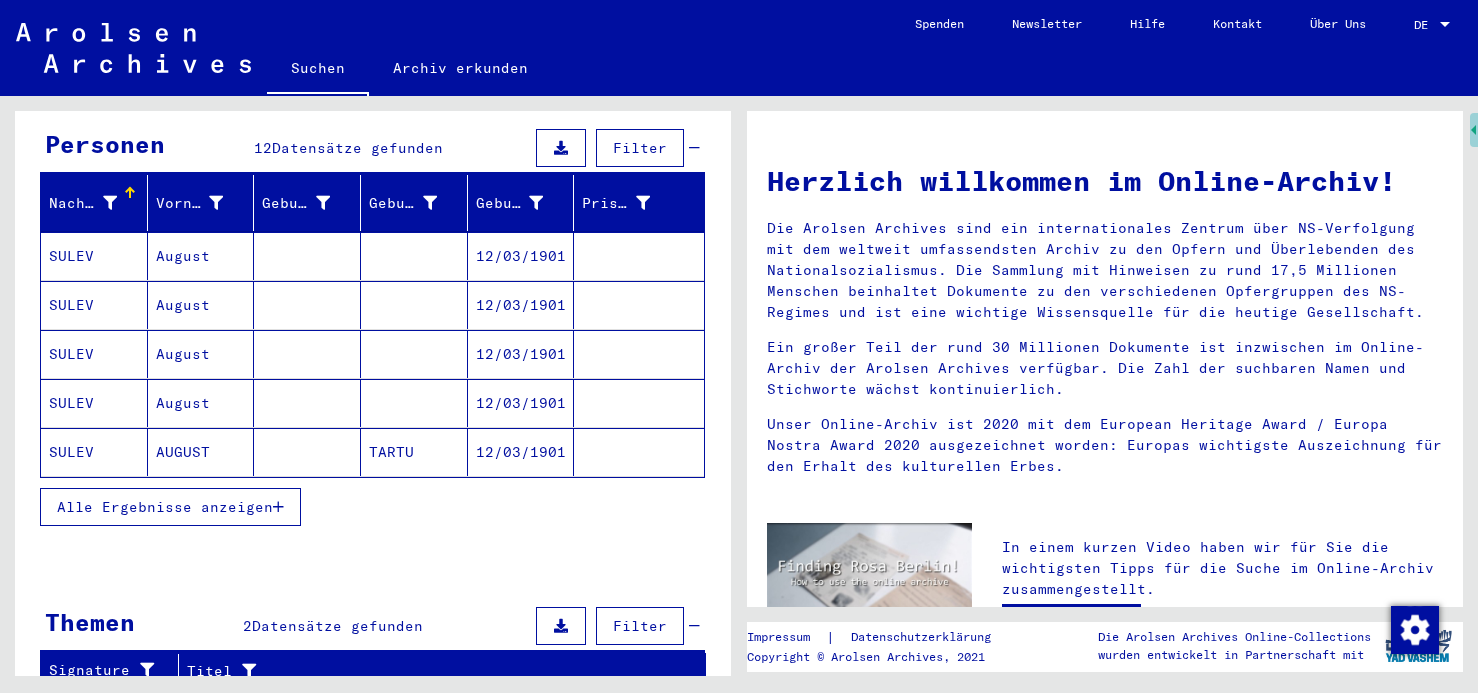 scroll, scrollTop: 200, scrollLeft: 0, axis: vertical 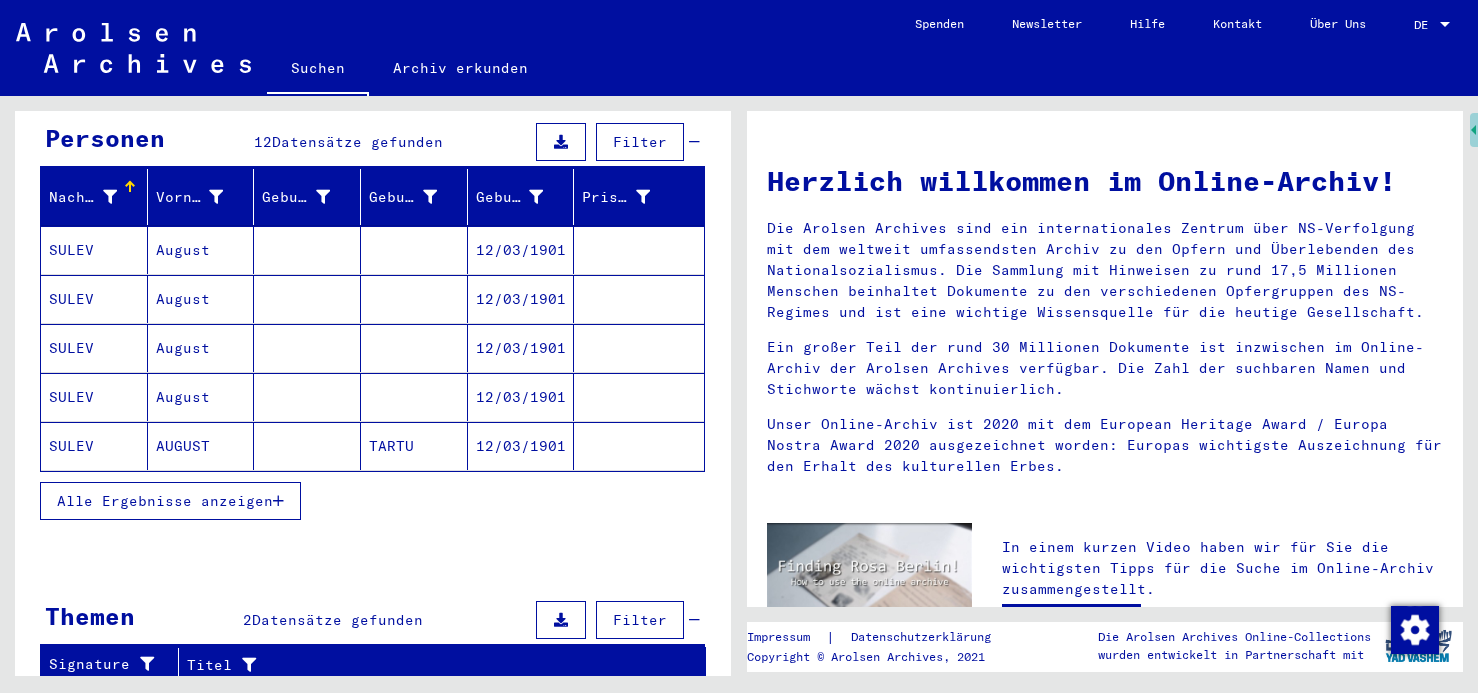 click on "August" at bounding box center (201, 299) 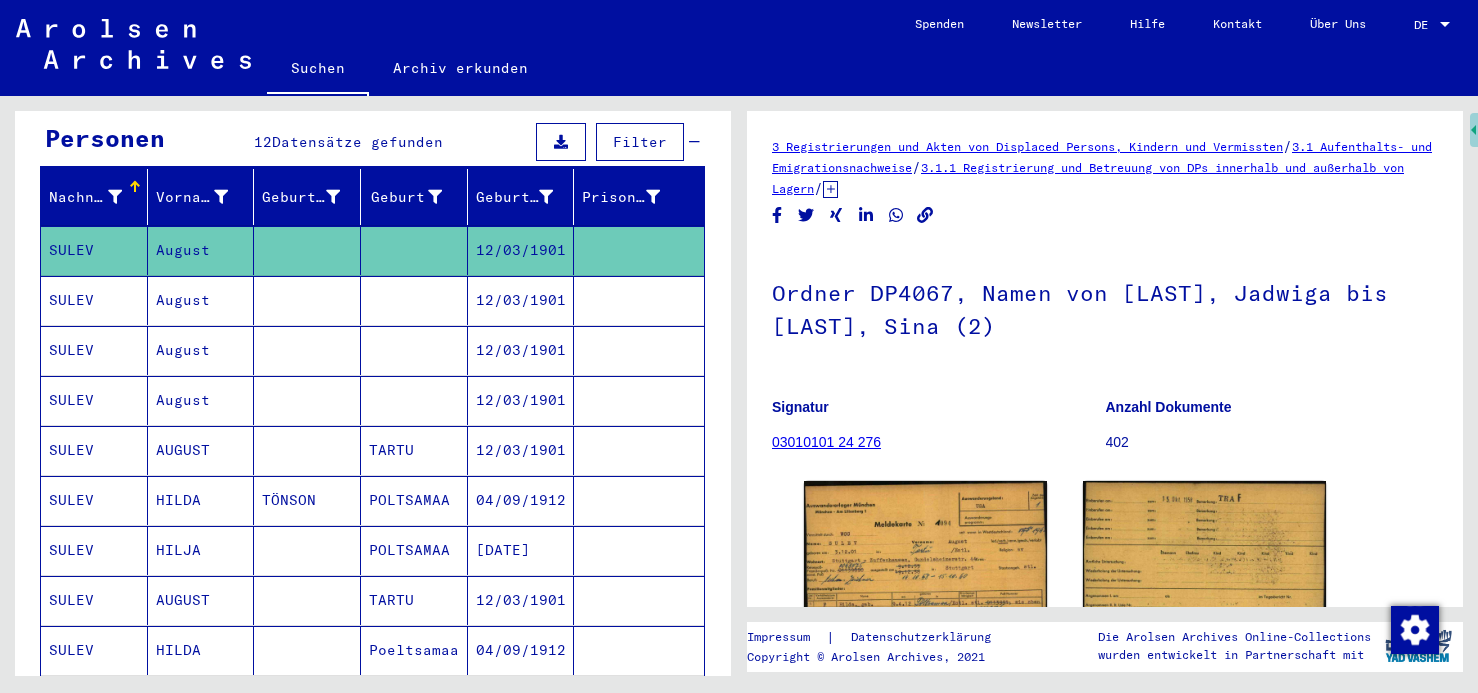 scroll, scrollTop: 0, scrollLeft: 0, axis: both 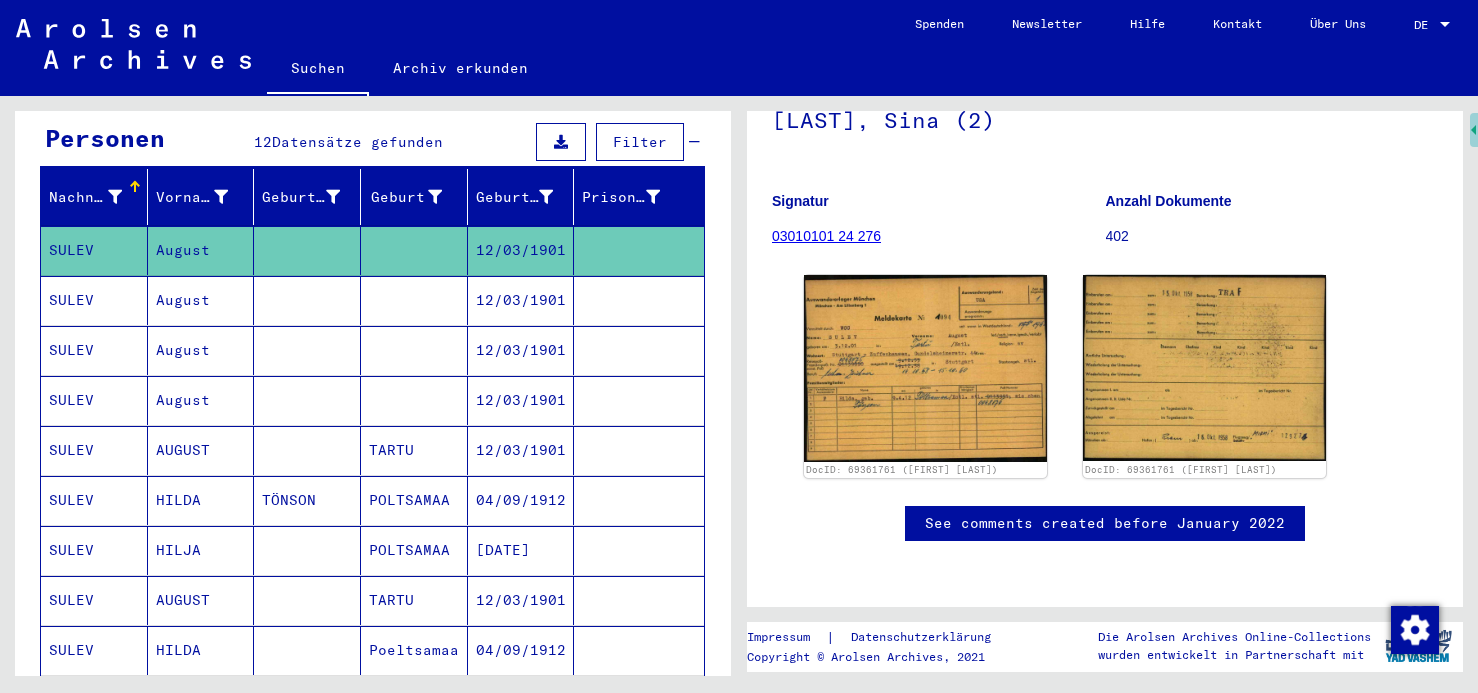 click on "August" at bounding box center (201, 350) 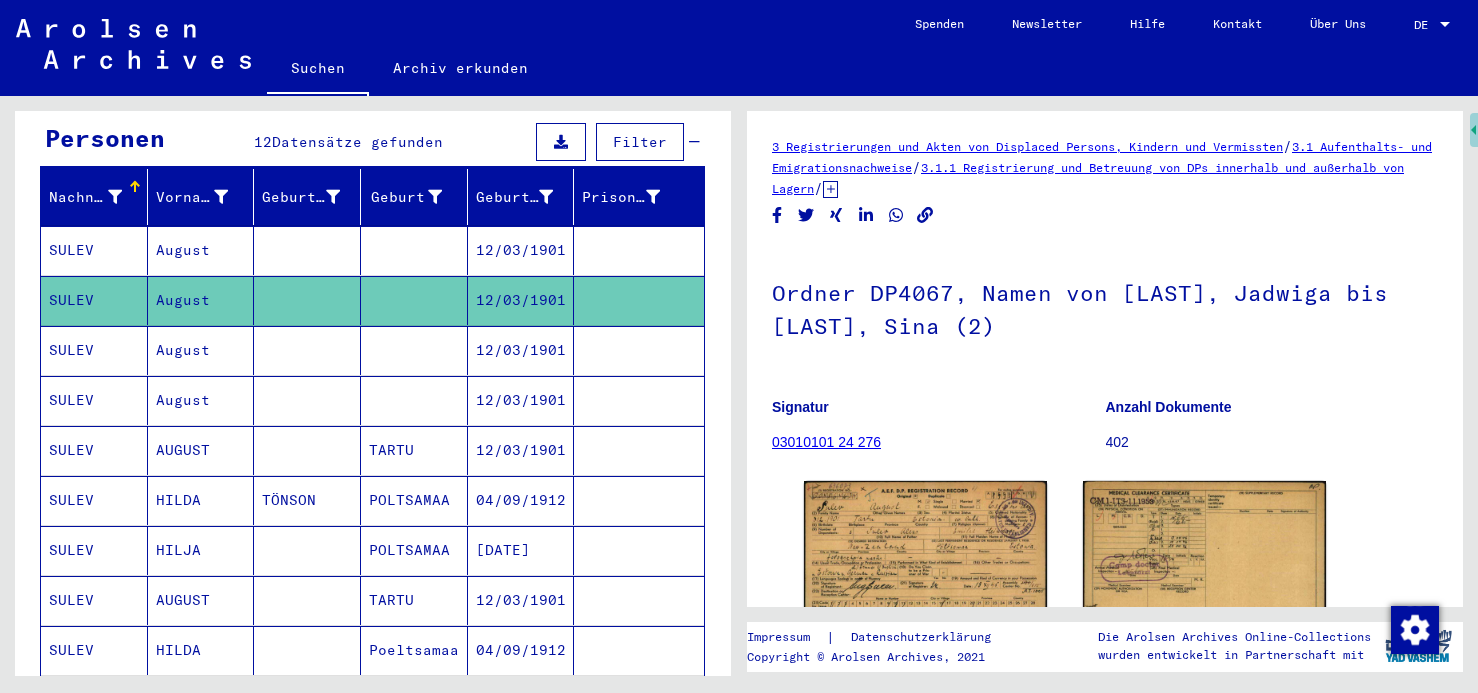scroll, scrollTop: 0, scrollLeft: 0, axis: both 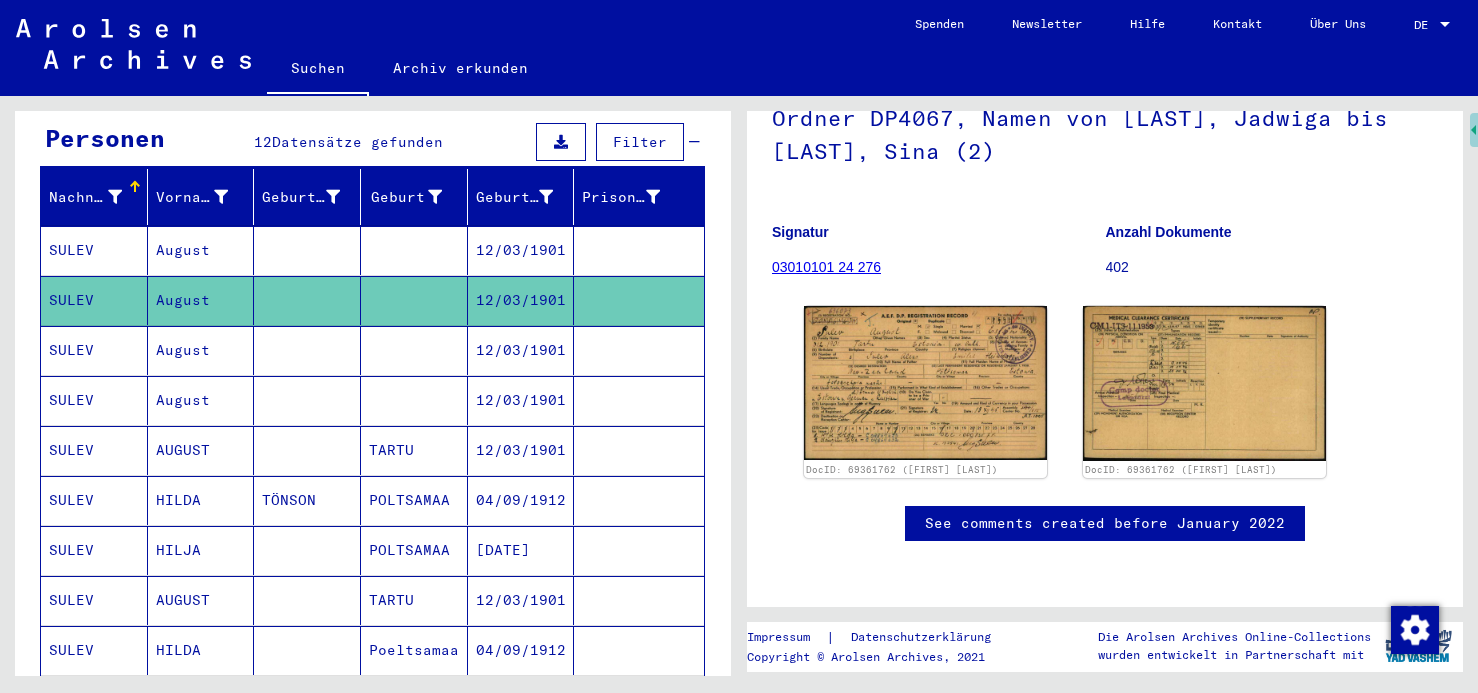 click on "August" at bounding box center (201, 400) 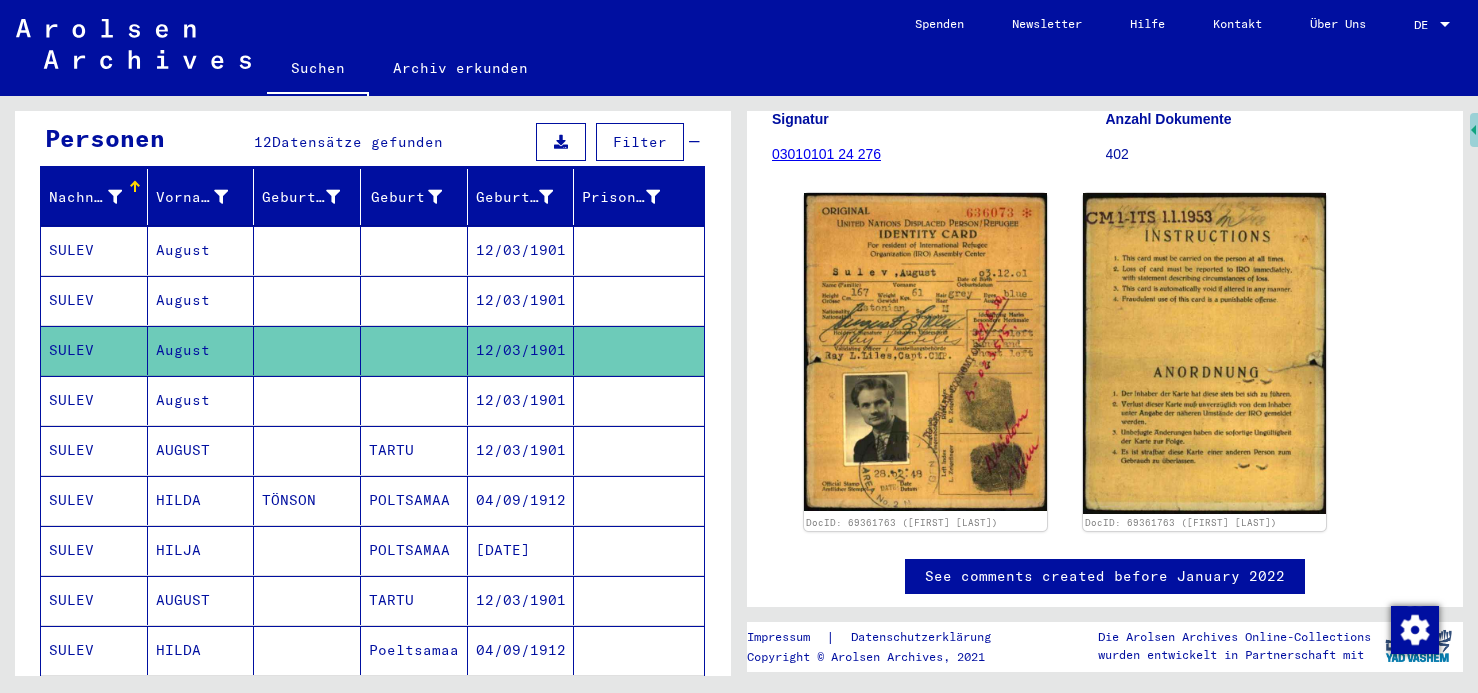 scroll, scrollTop: 300, scrollLeft: 0, axis: vertical 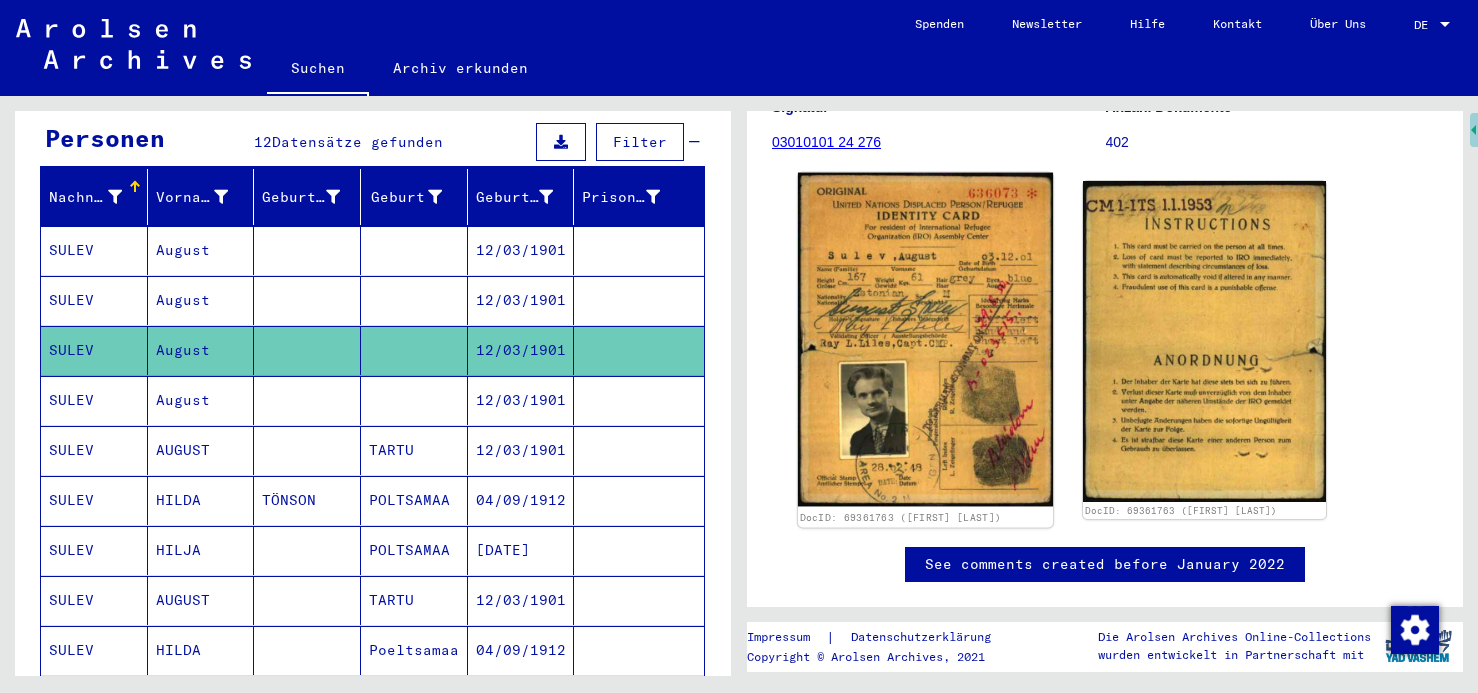 click 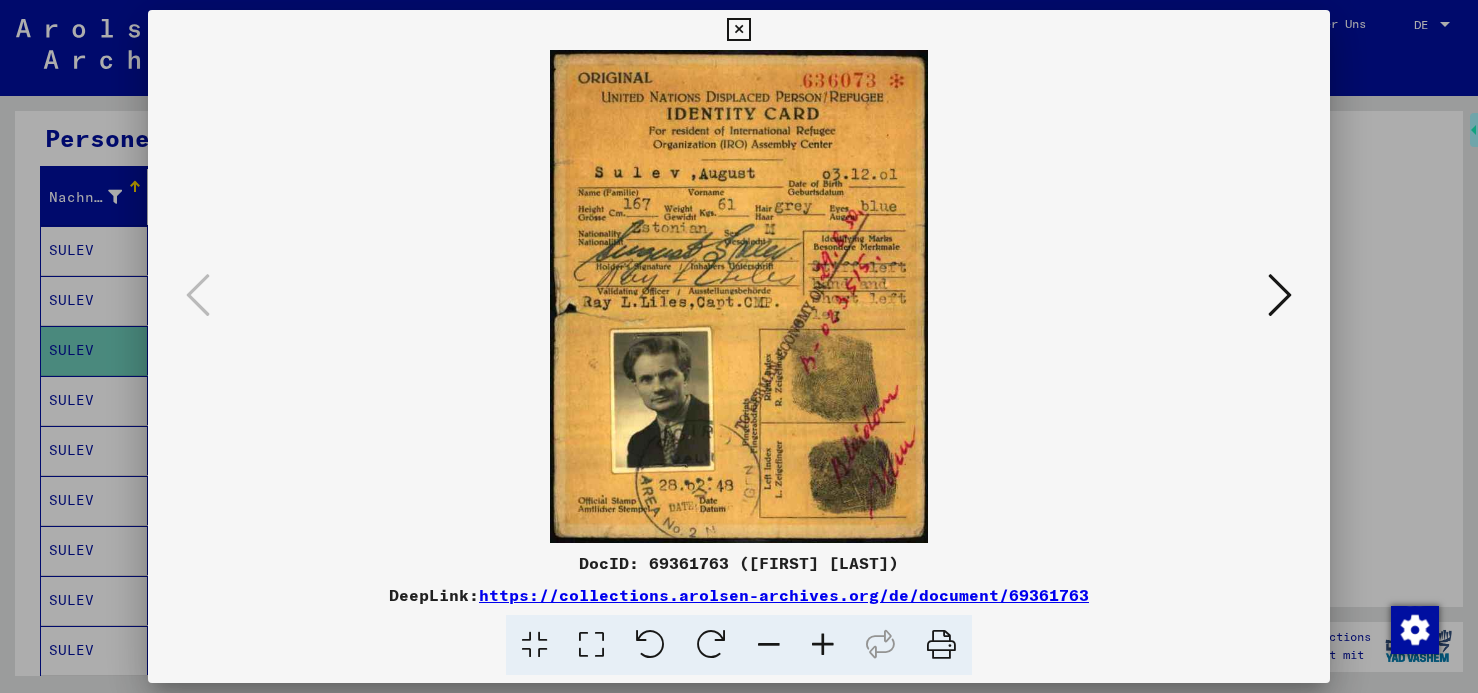 click at bounding box center [1280, 295] 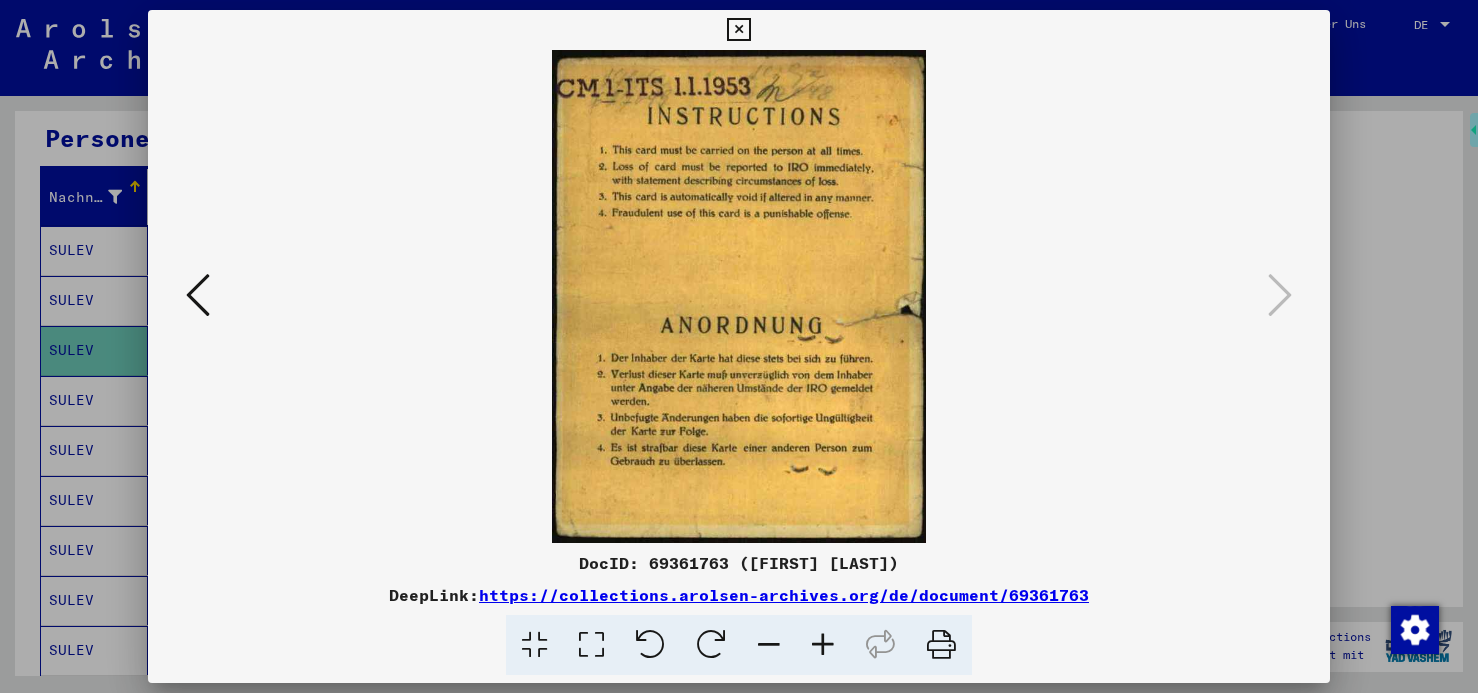 click at bounding box center [738, 30] 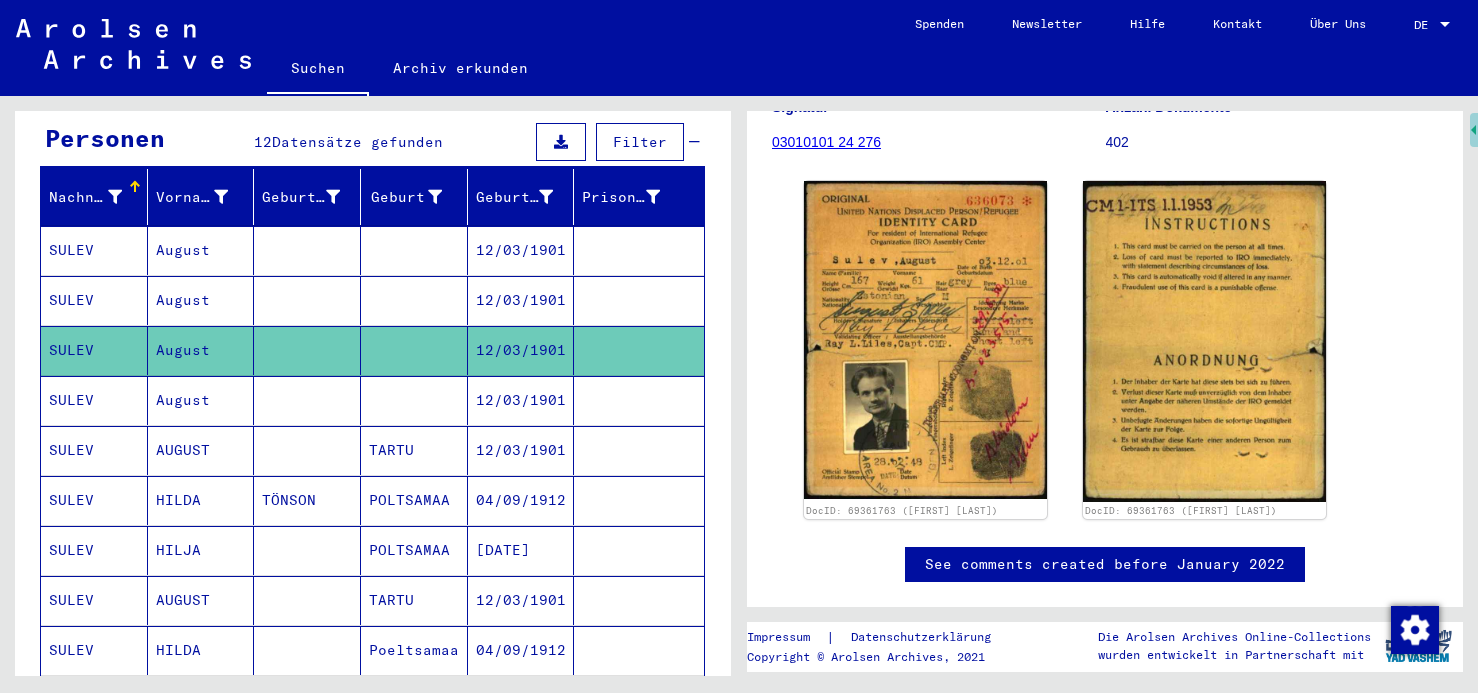 click on "August" at bounding box center [201, 450] 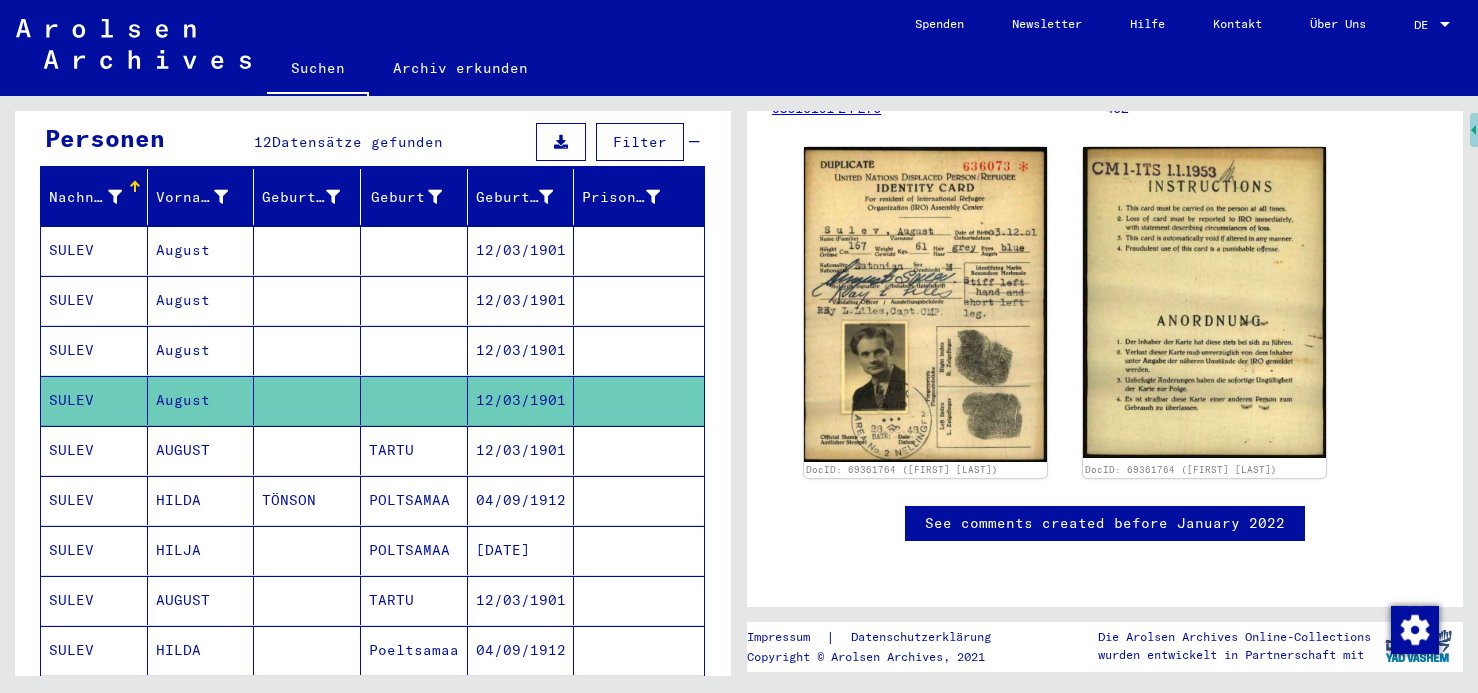 scroll, scrollTop: 651, scrollLeft: 0, axis: vertical 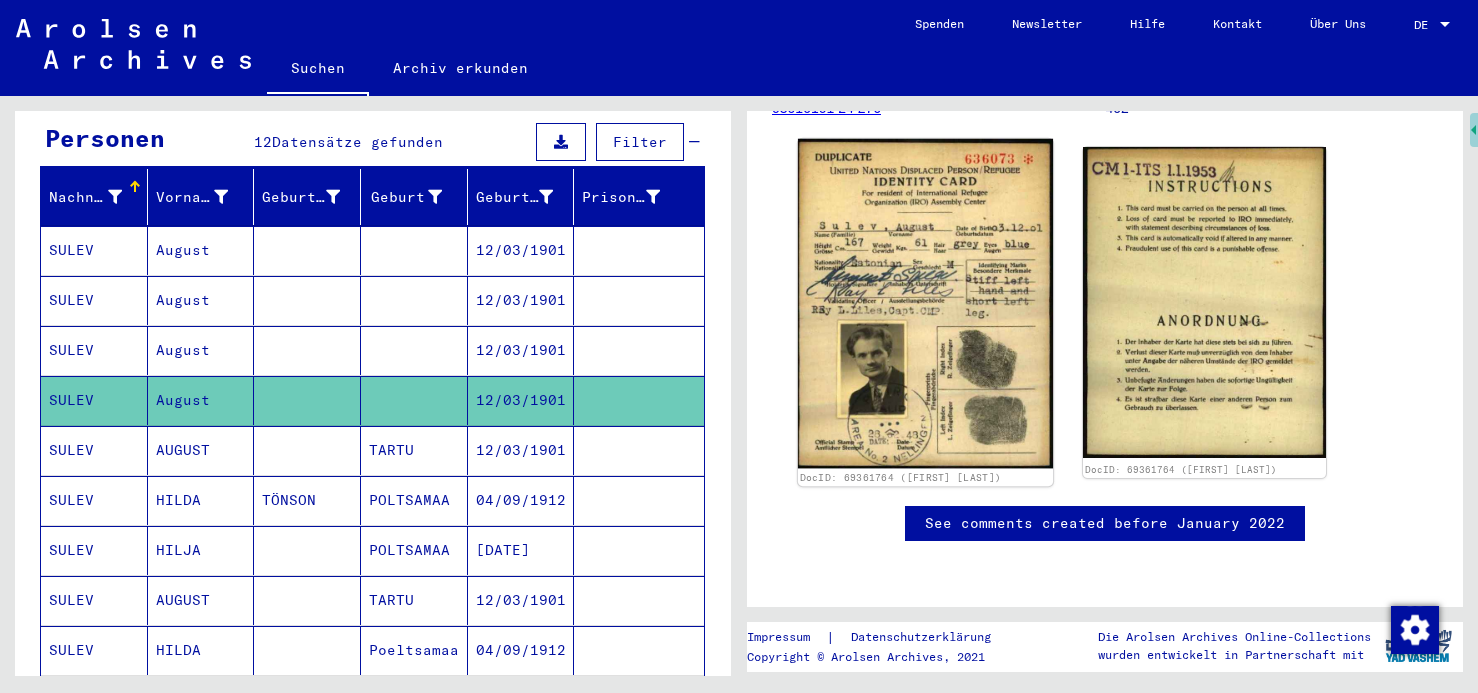 click 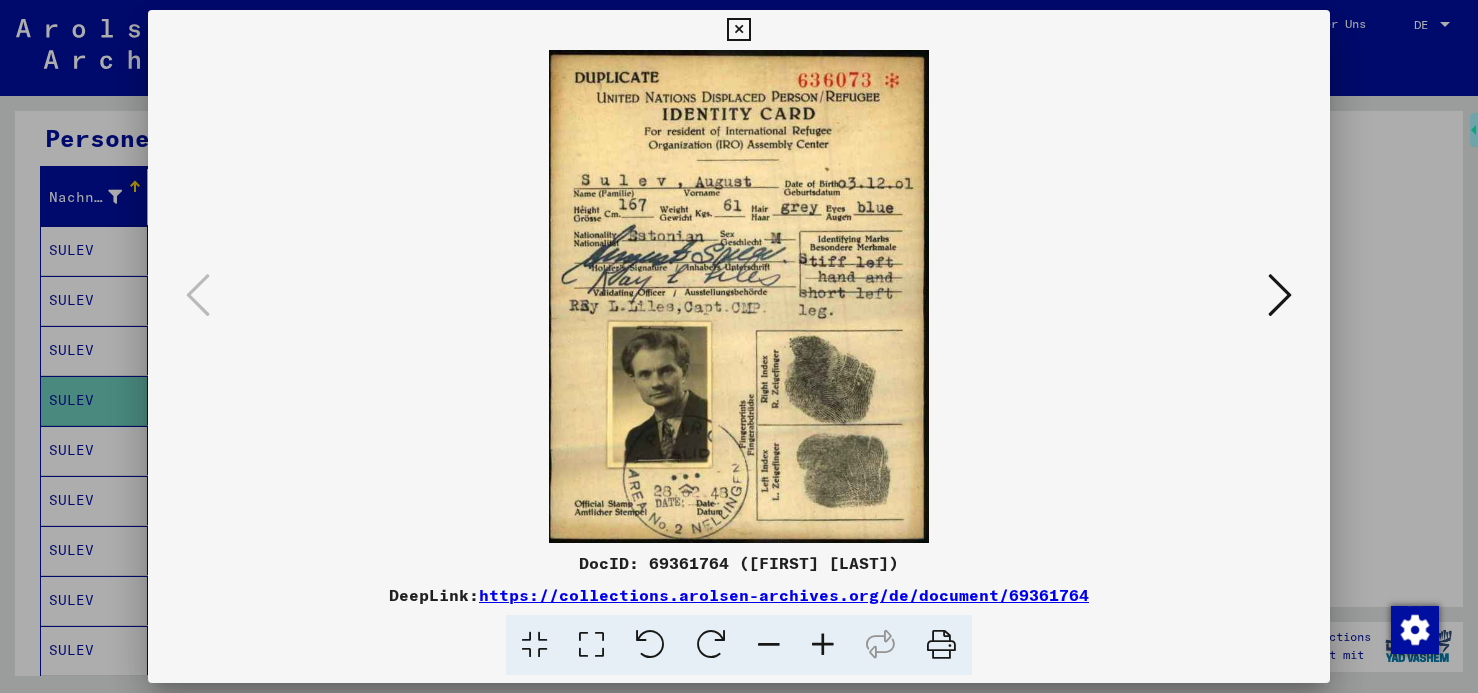 click at bounding box center (1280, 295) 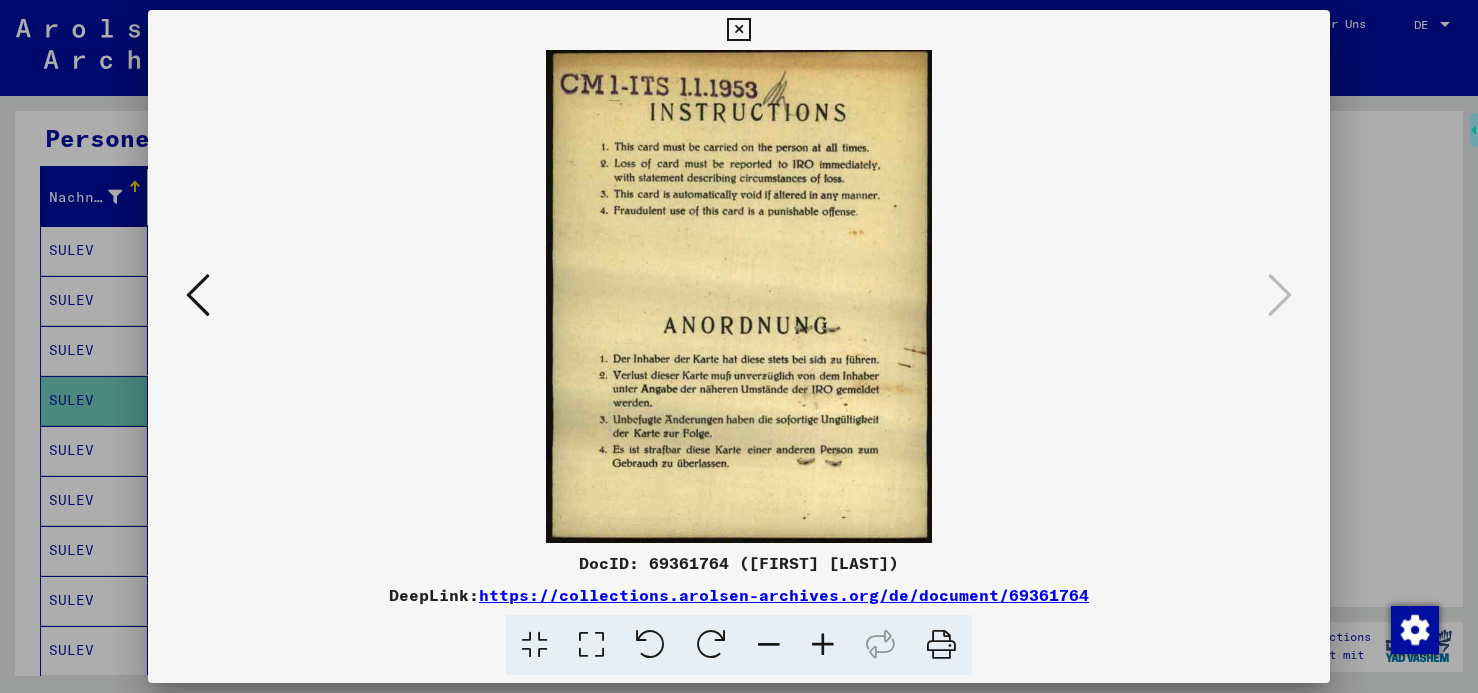 click at bounding box center [738, 30] 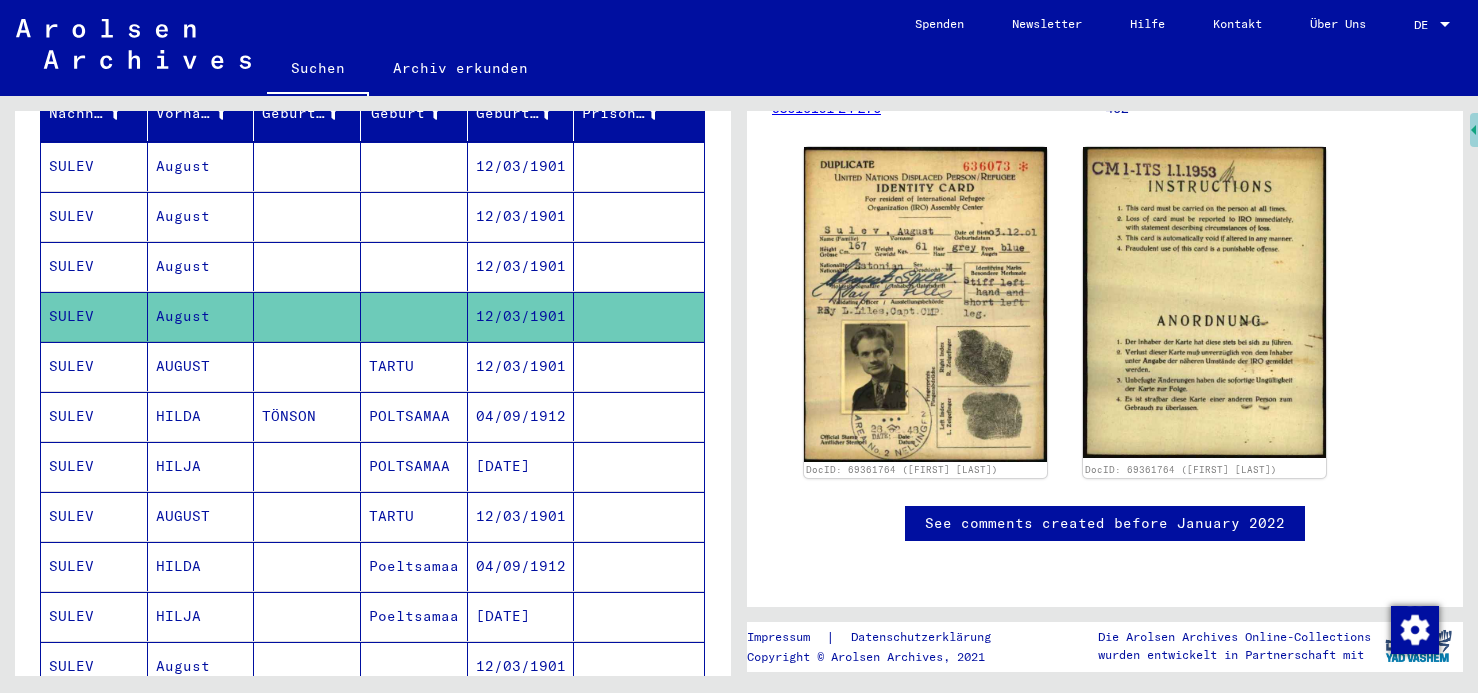 scroll, scrollTop: 300, scrollLeft: 0, axis: vertical 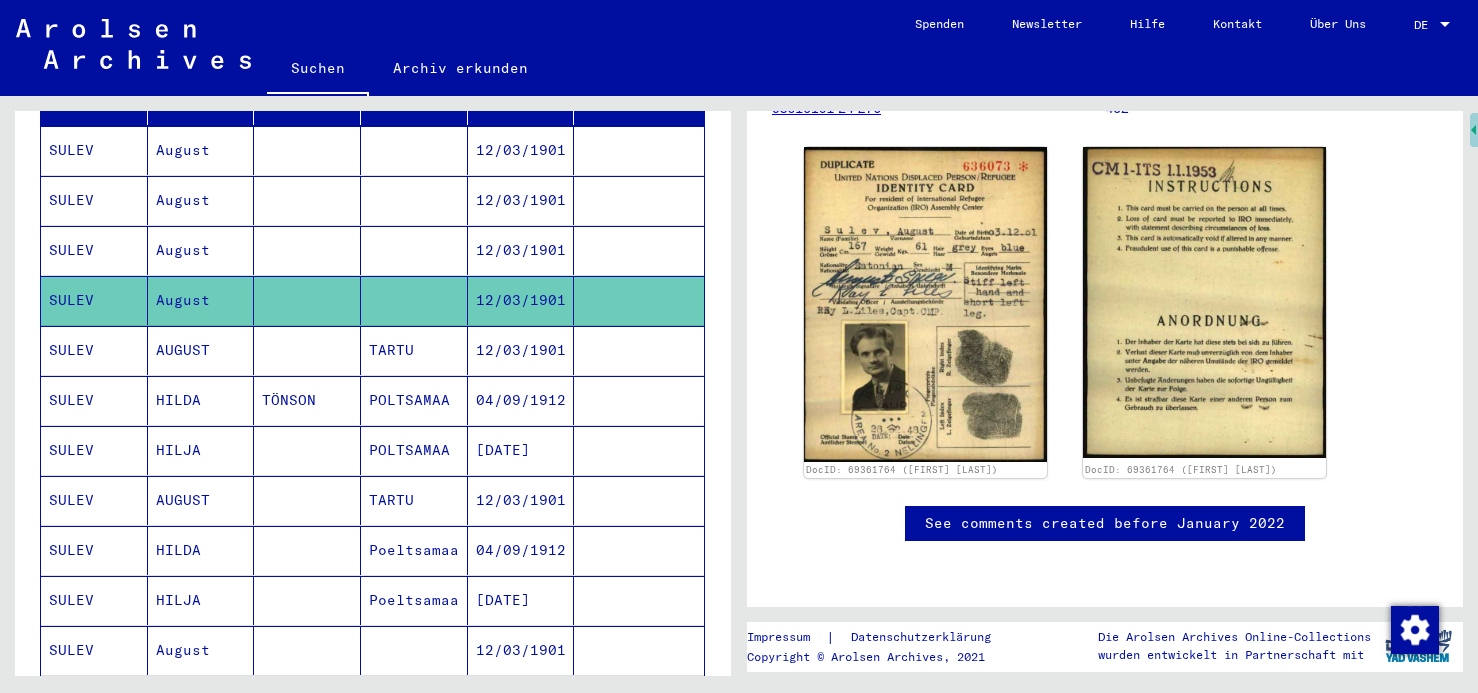 click on "AUGUST" at bounding box center (201, 550) 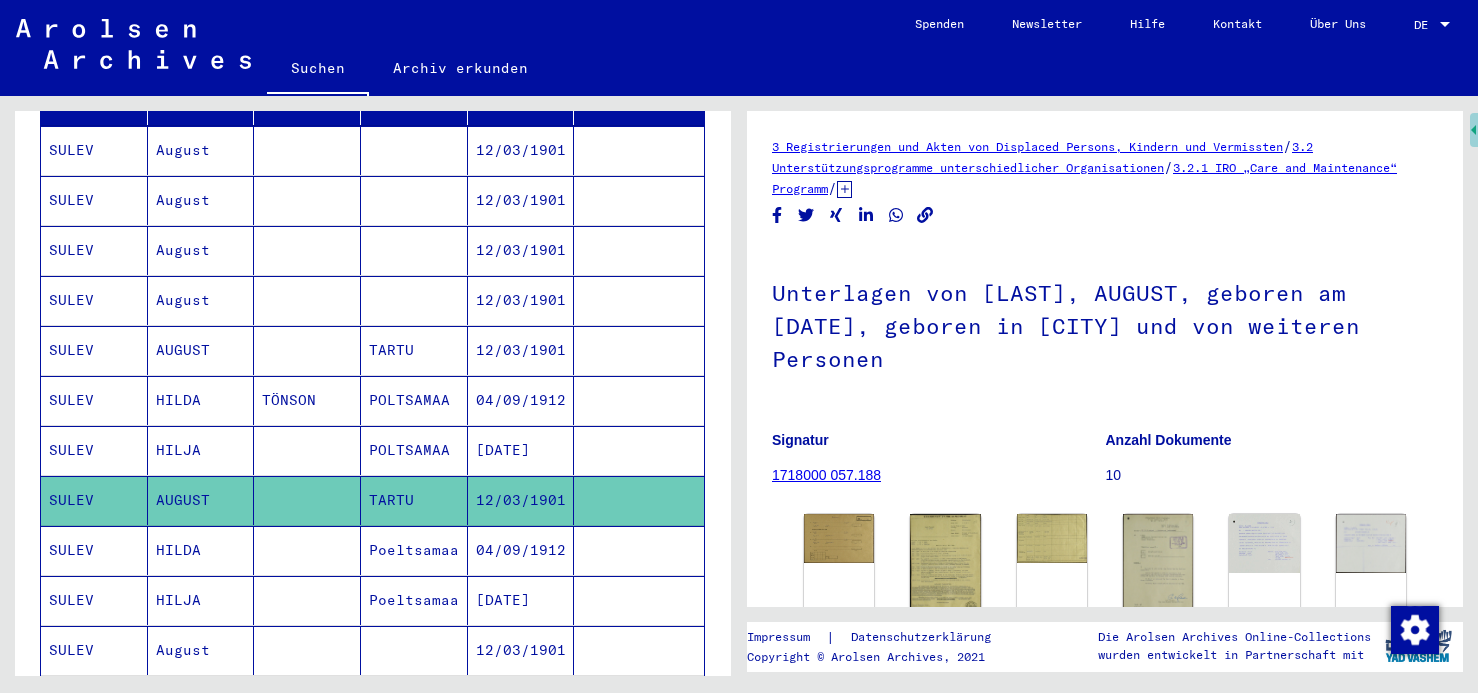 scroll, scrollTop: 0, scrollLeft: 0, axis: both 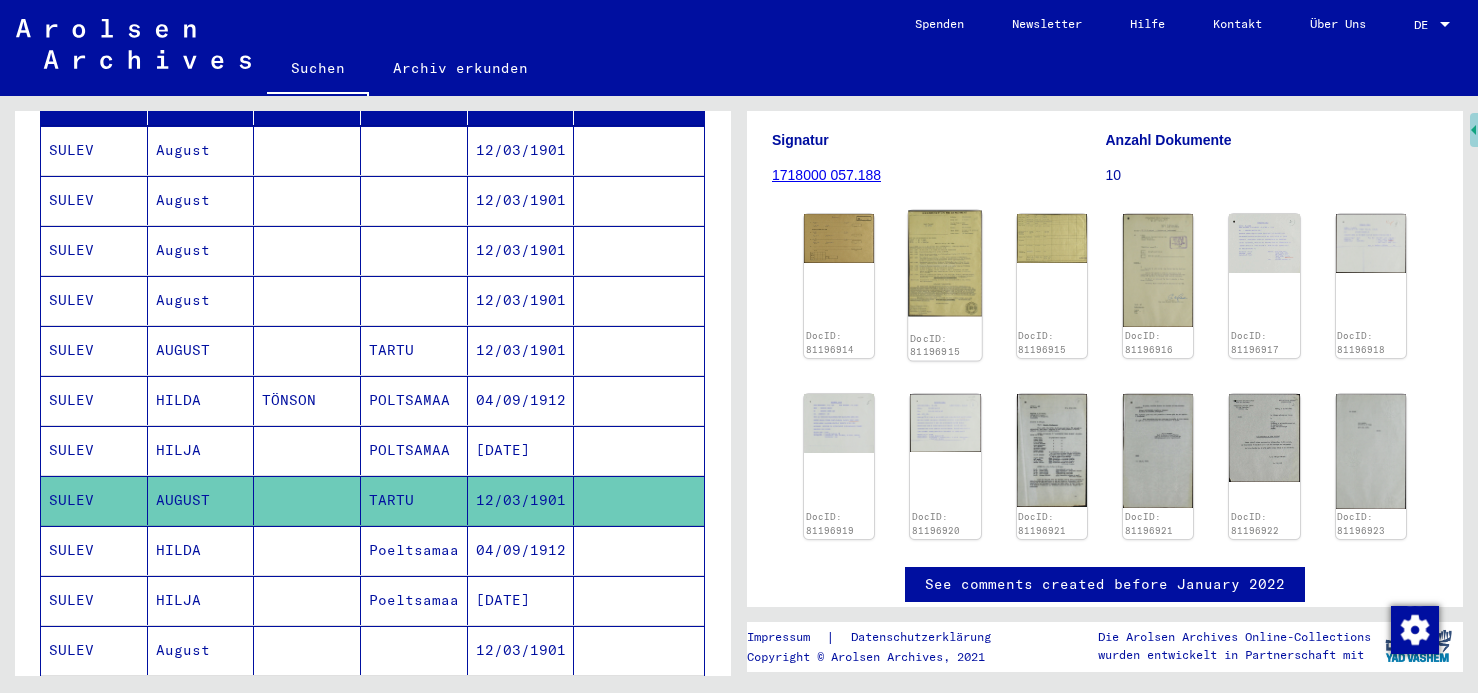 click 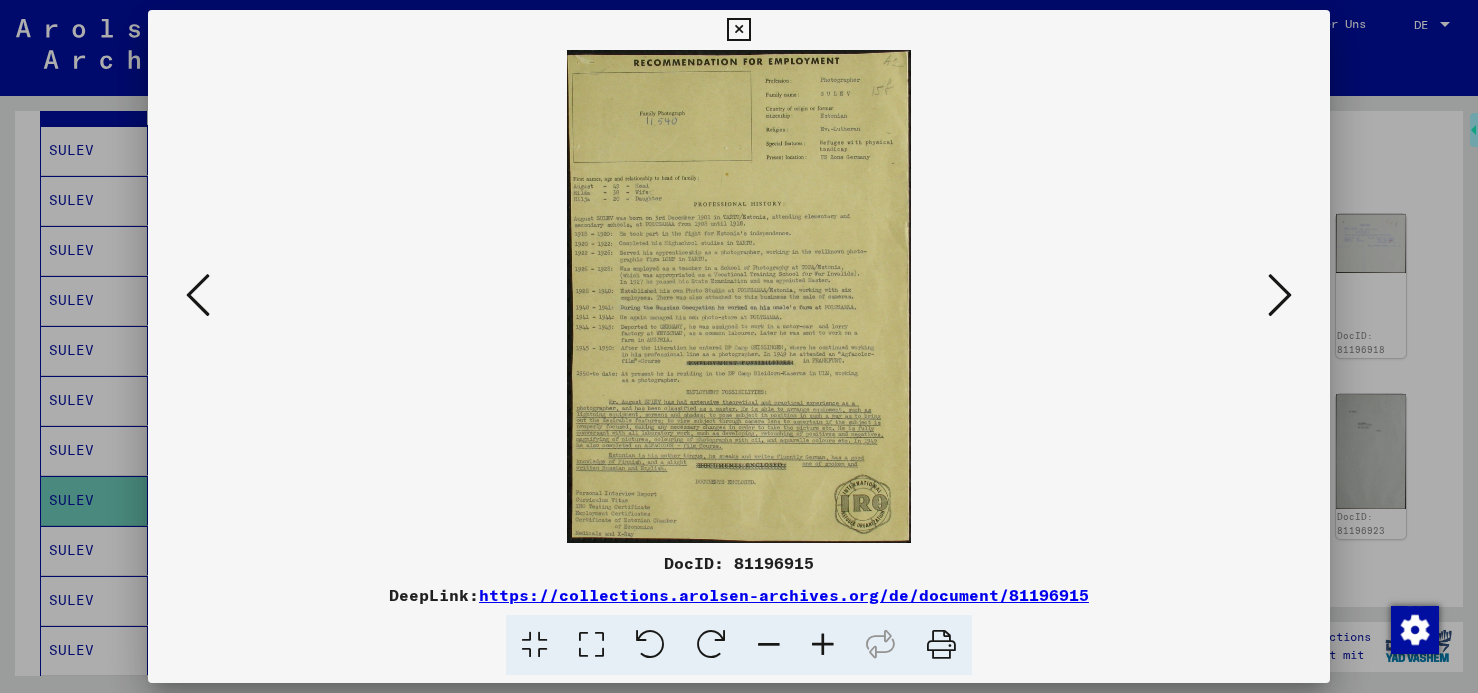click at bounding box center [1280, 295] 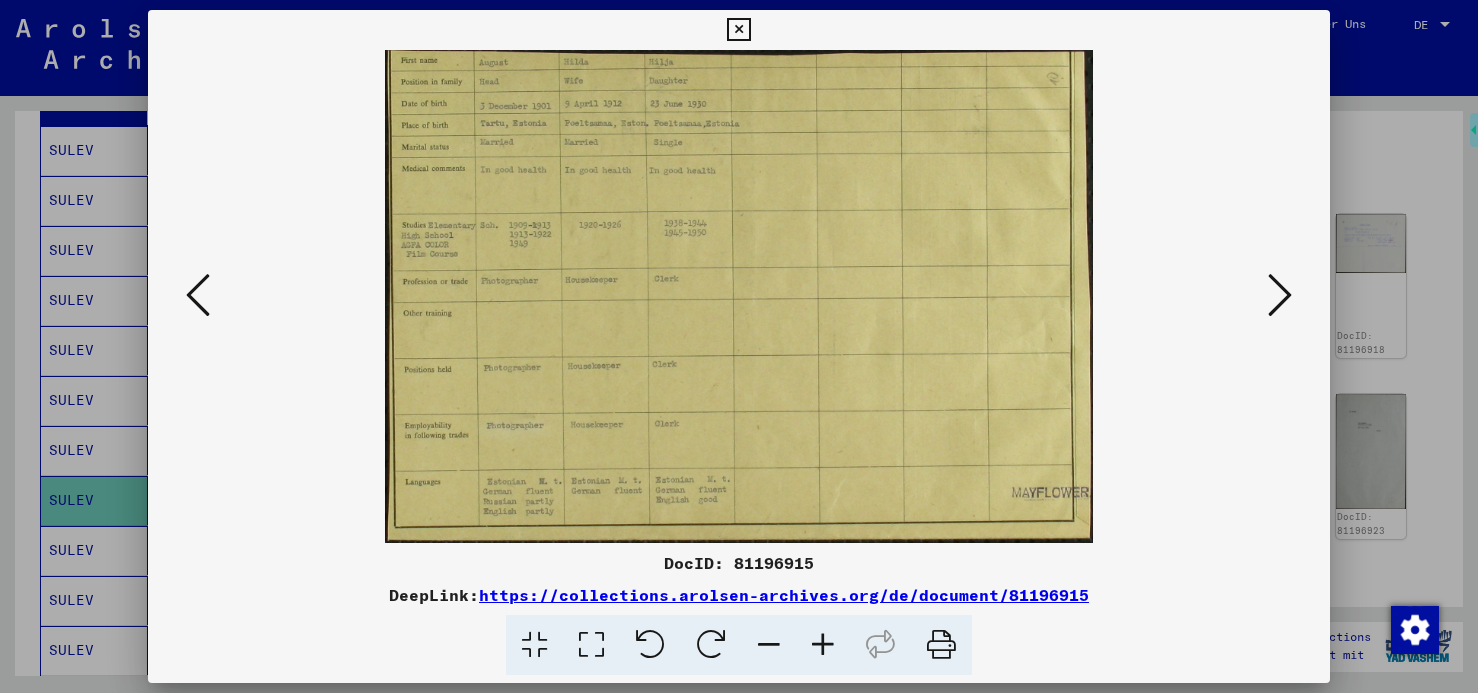 click at bounding box center (1280, 295) 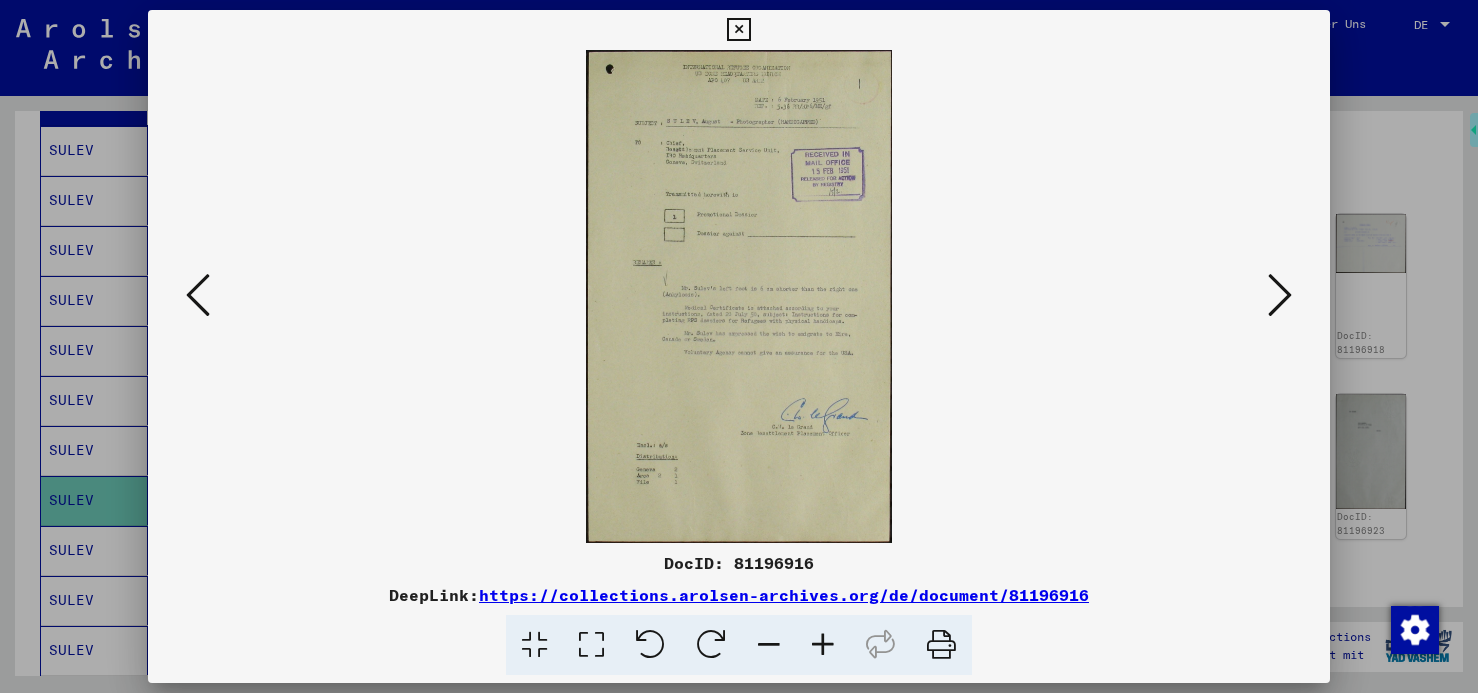 click at bounding box center (1280, 295) 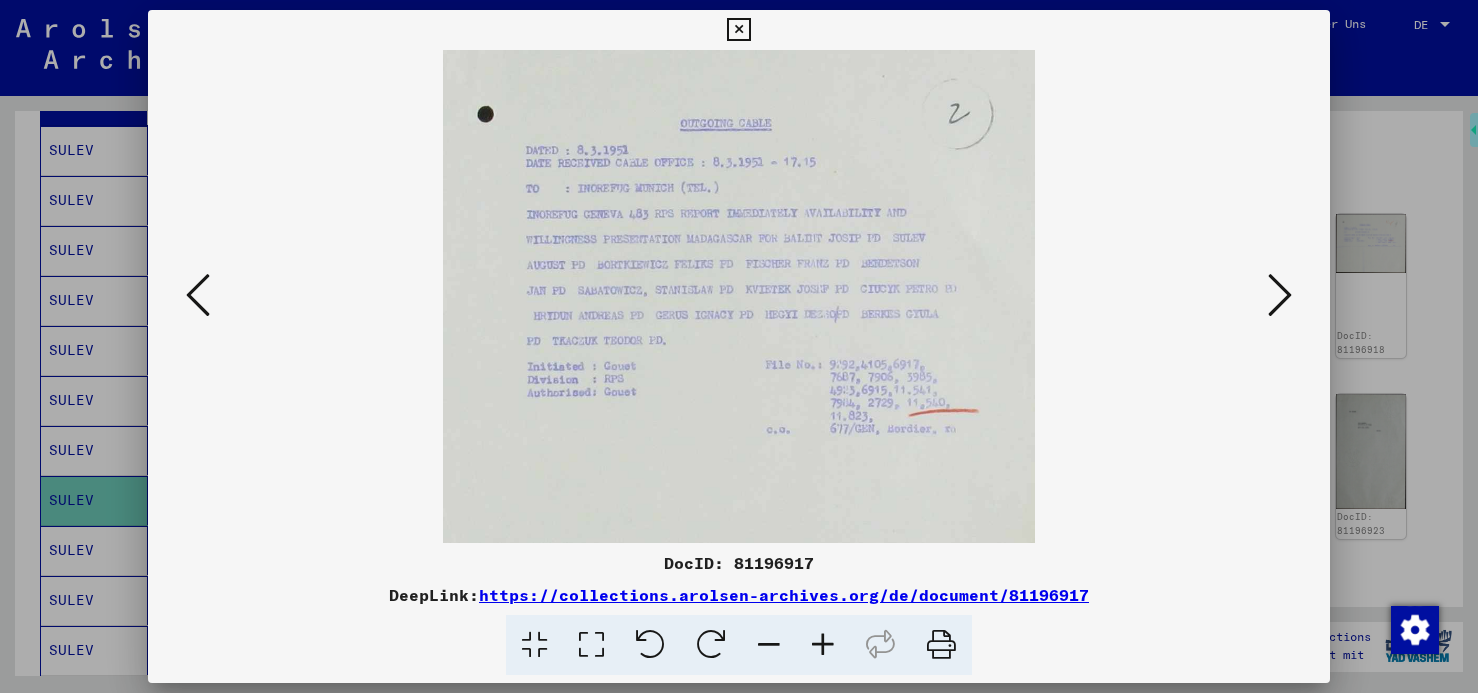 click at bounding box center (1280, 295) 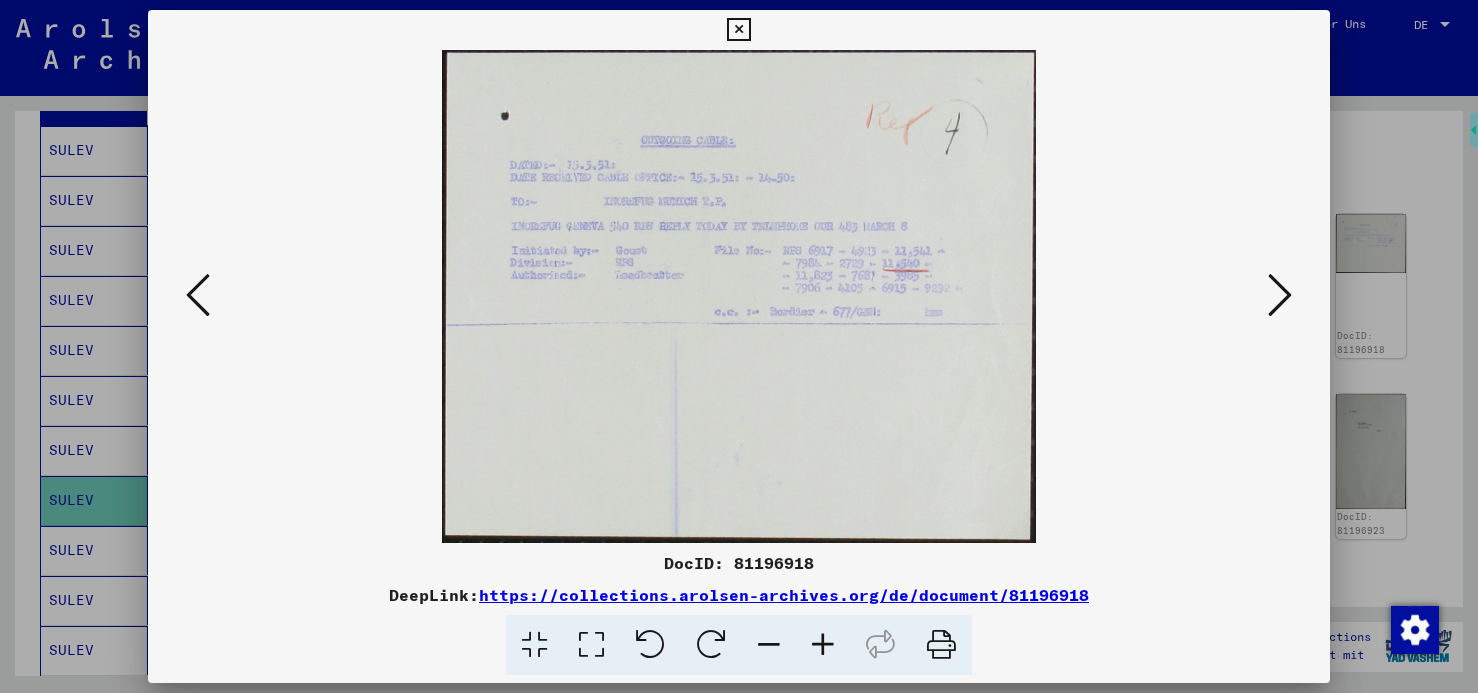 click at bounding box center (1280, 295) 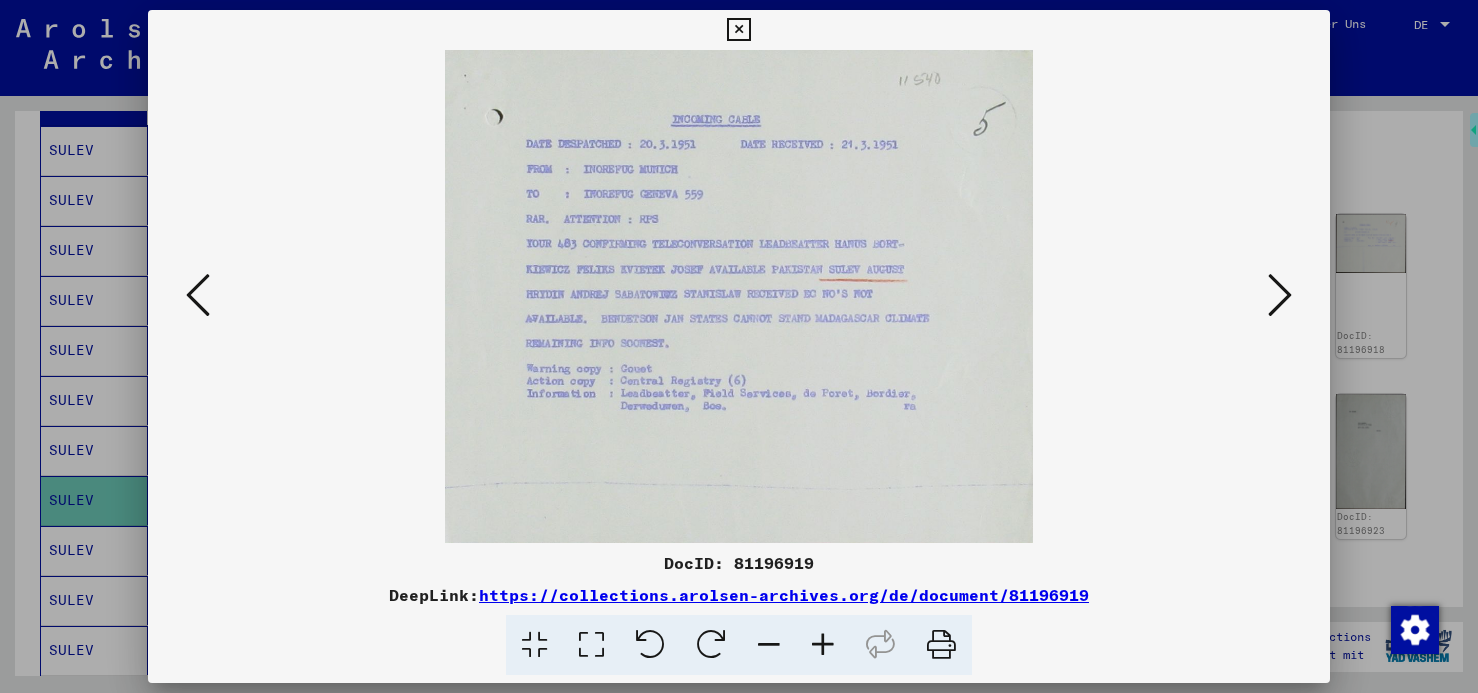 click at bounding box center [1280, 295] 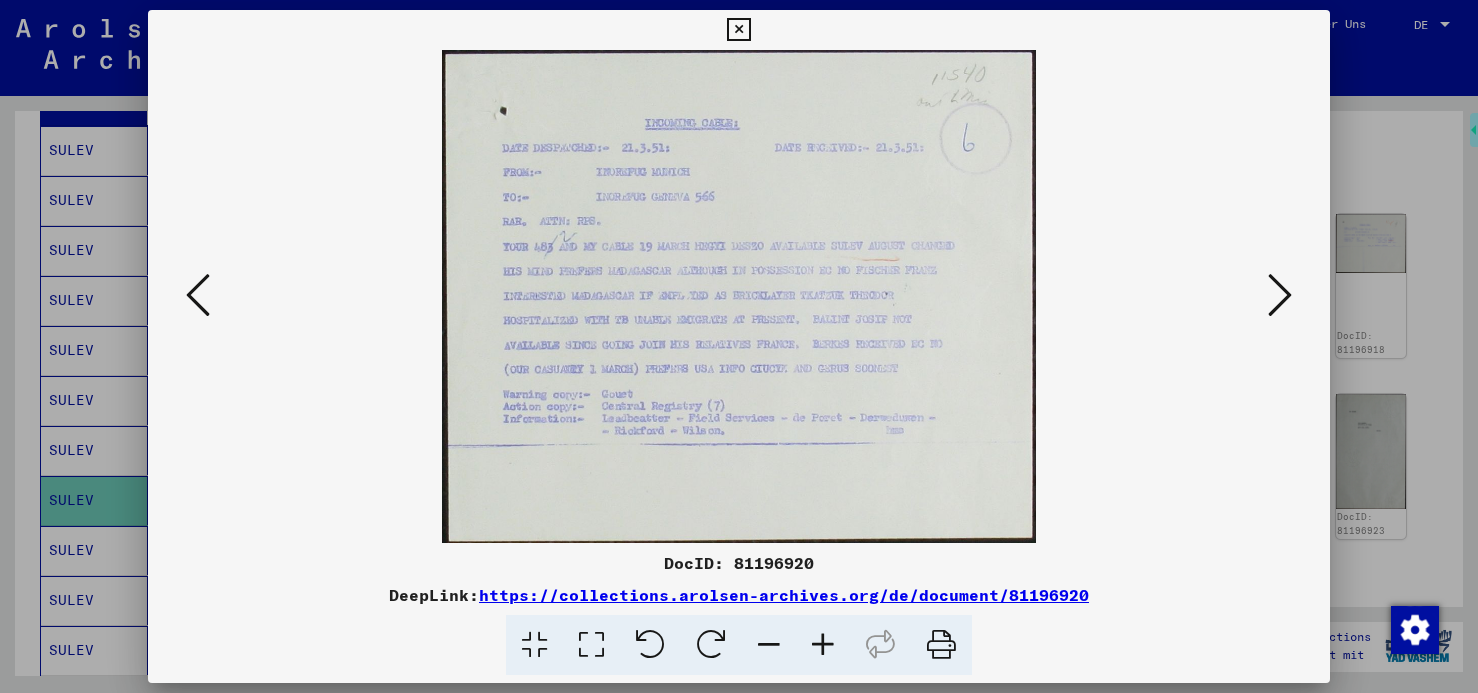 click at bounding box center (1280, 295) 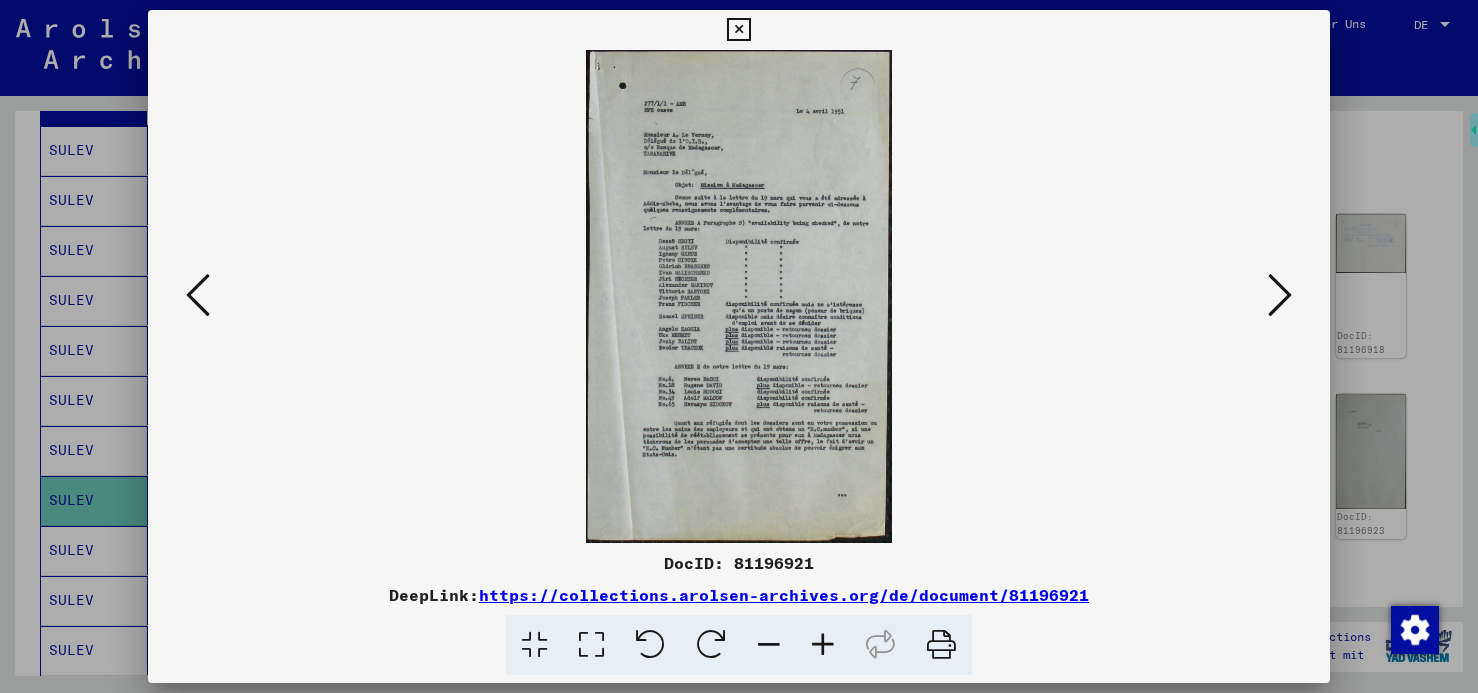 click at bounding box center [1280, 295] 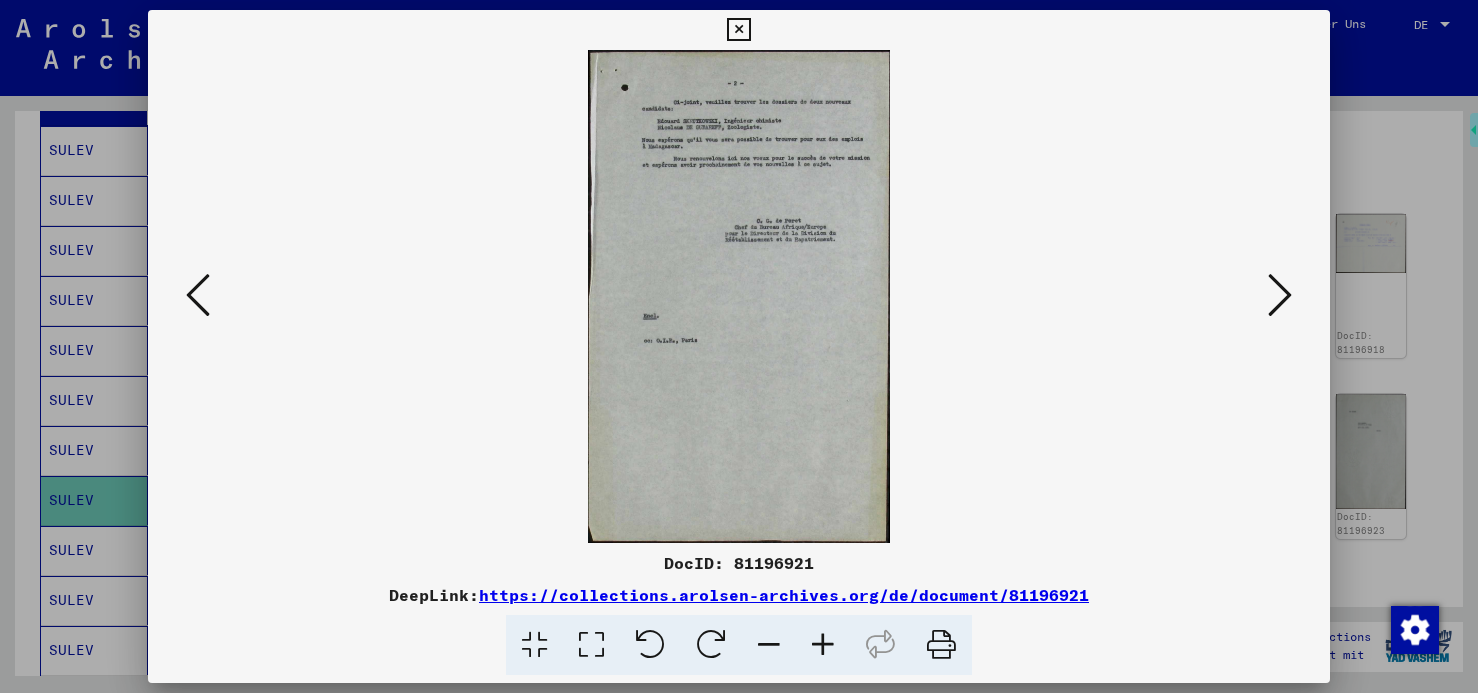 click at bounding box center [198, 295] 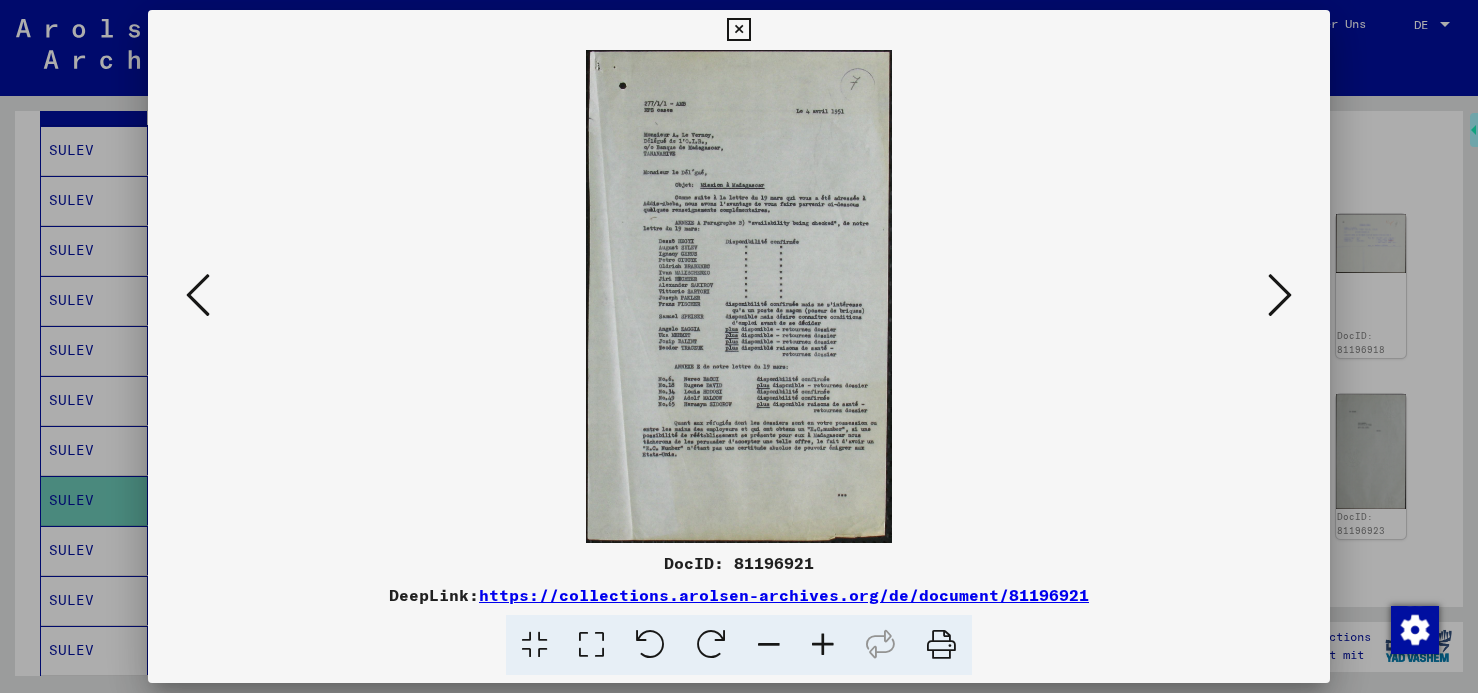click at bounding box center [1280, 295] 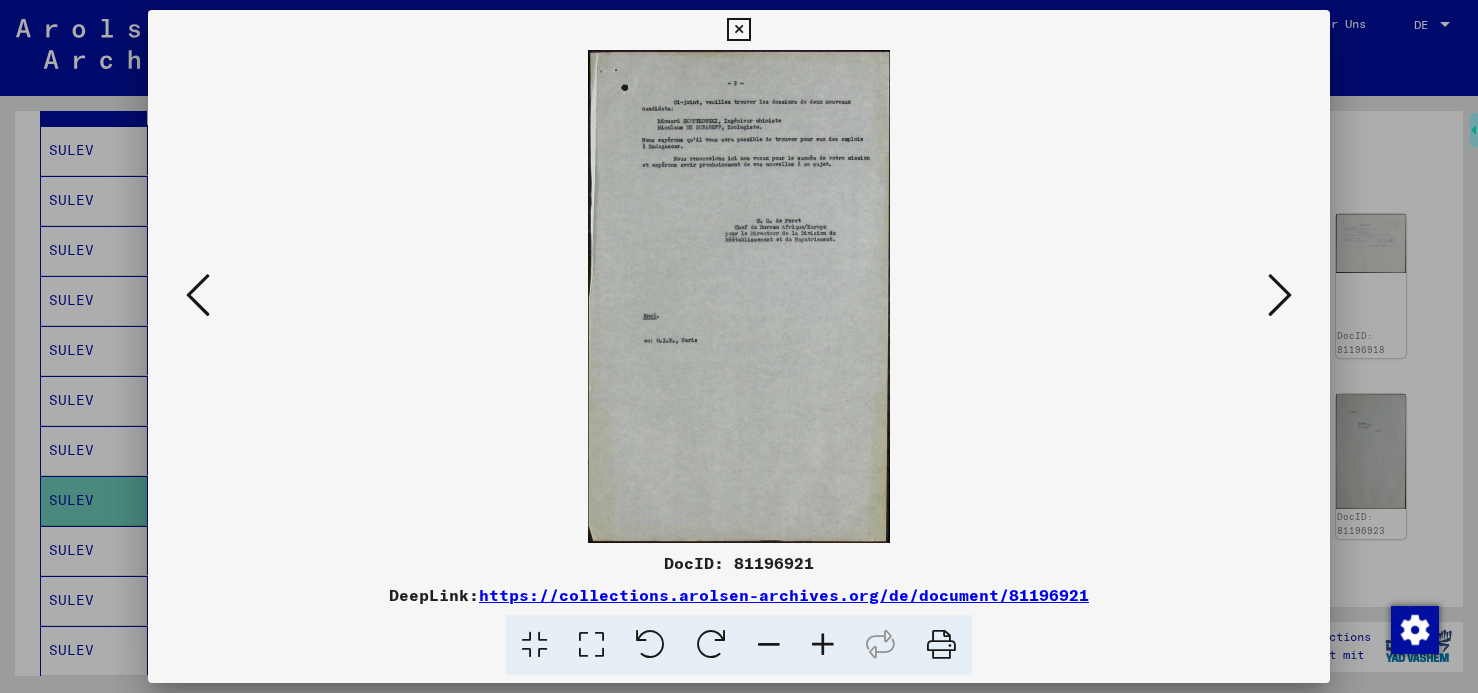 click at bounding box center [1280, 295] 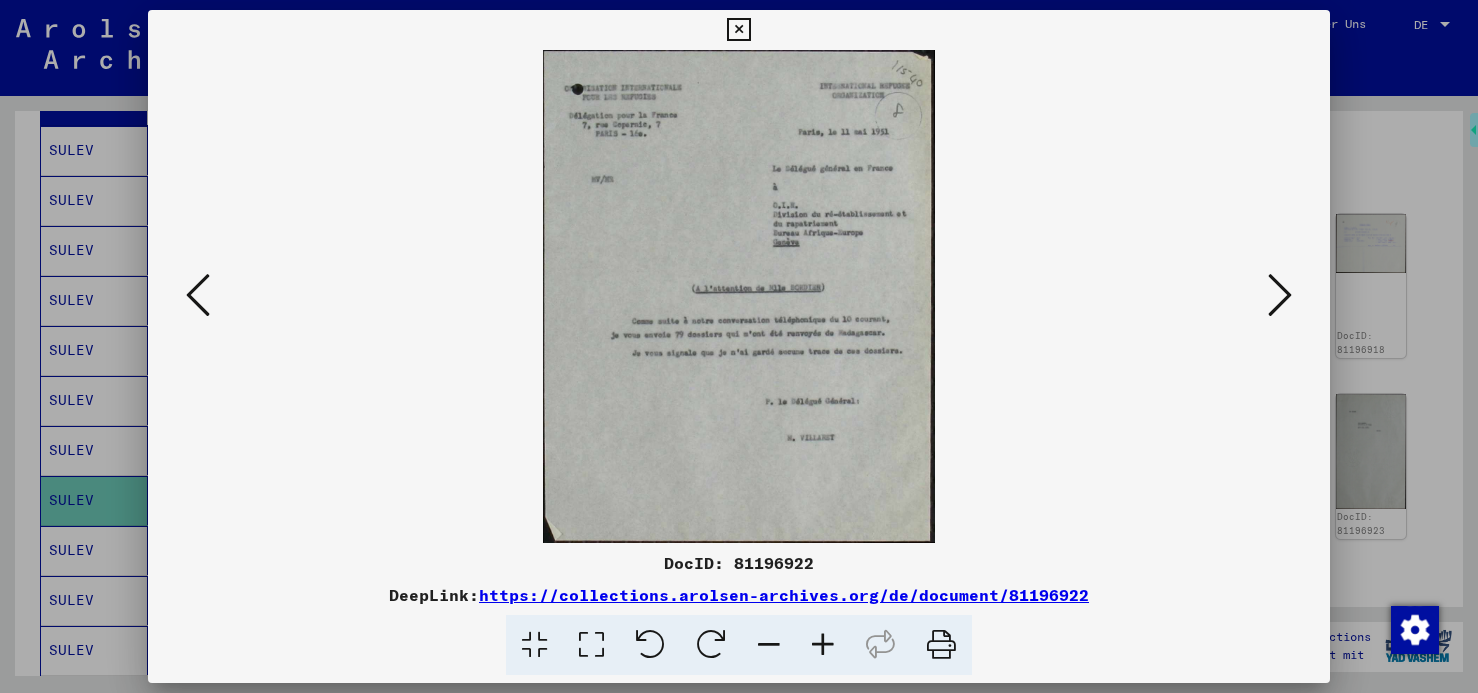 click at bounding box center (1280, 295) 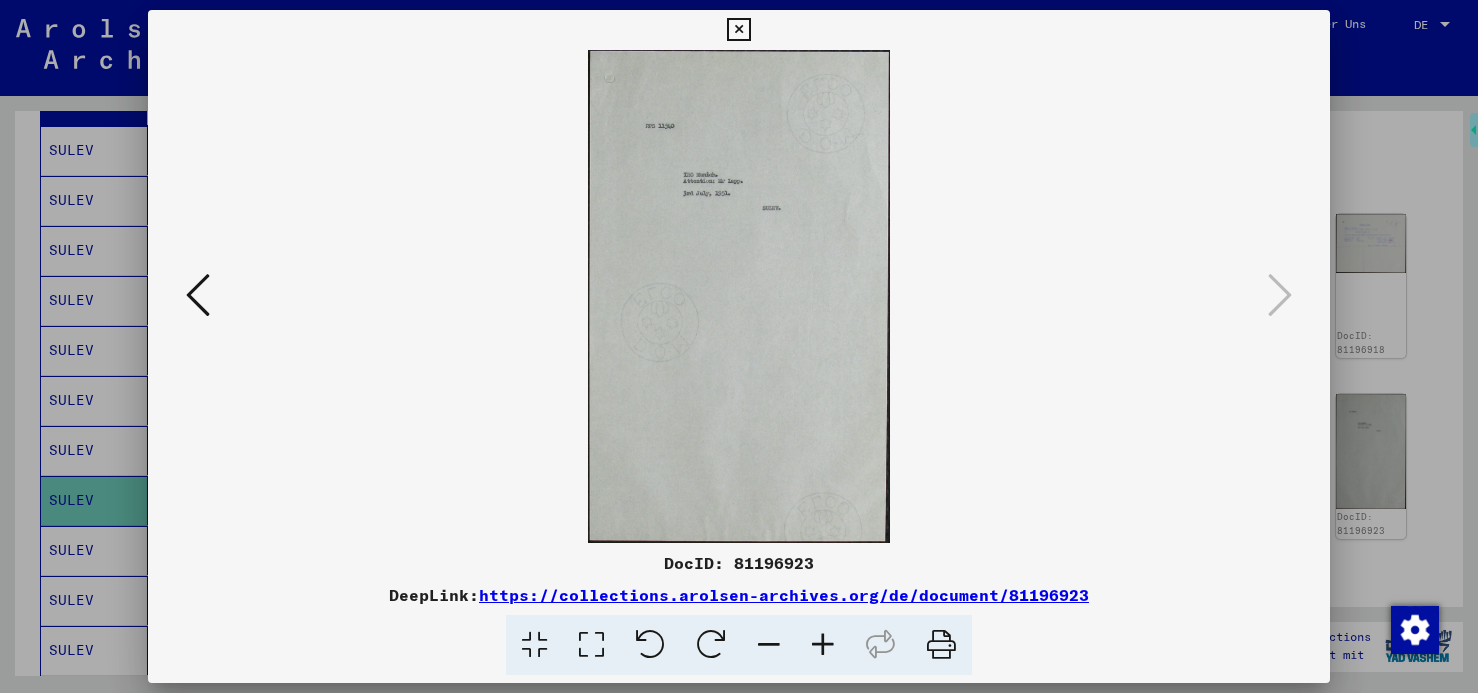 click at bounding box center (738, 30) 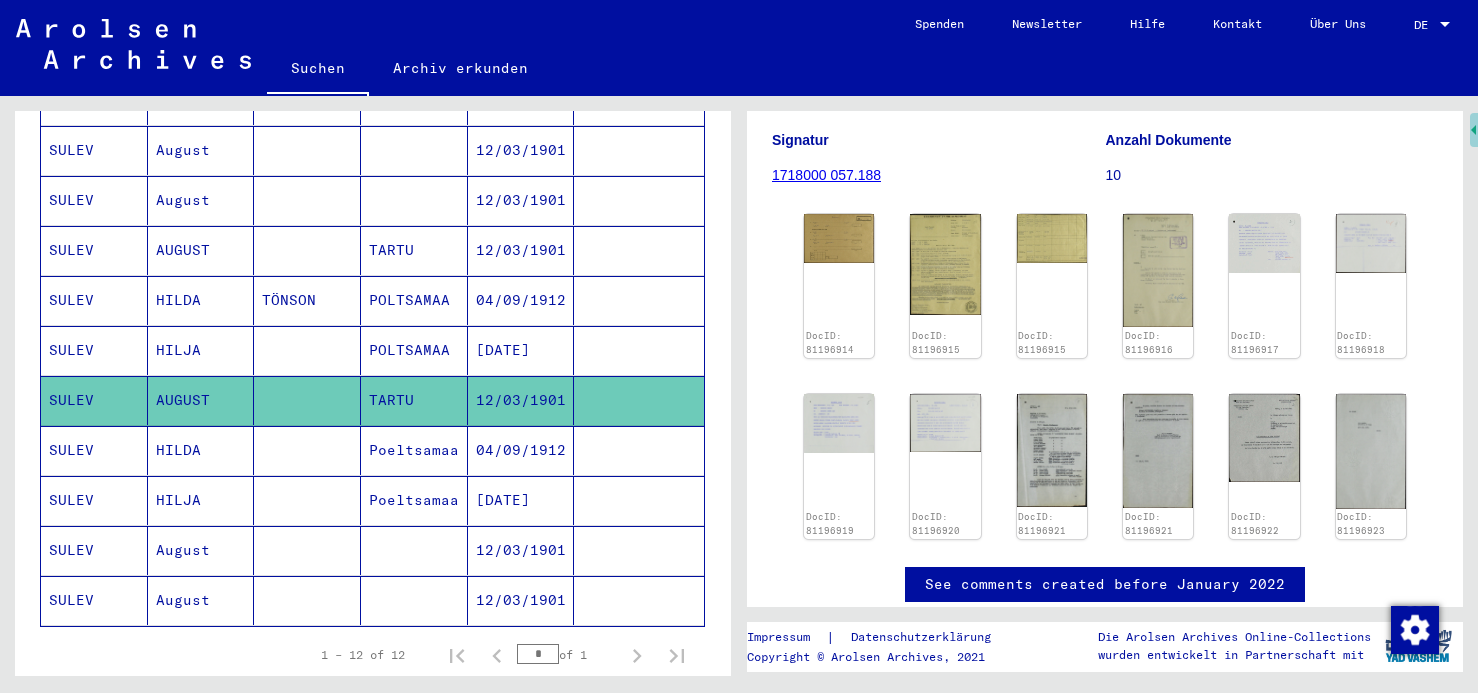 scroll, scrollTop: 500, scrollLeft: 0, axis: vertical 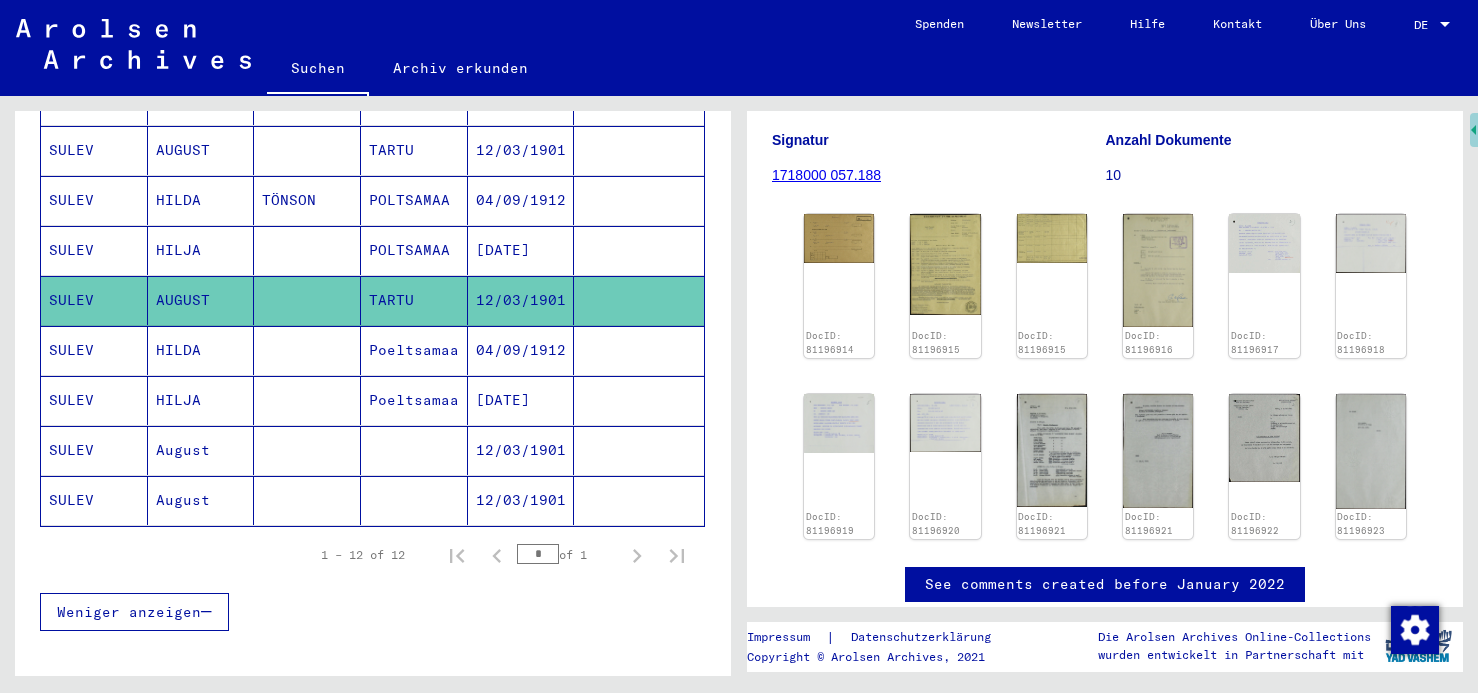 click on "August" at bounding box center (201, 500) 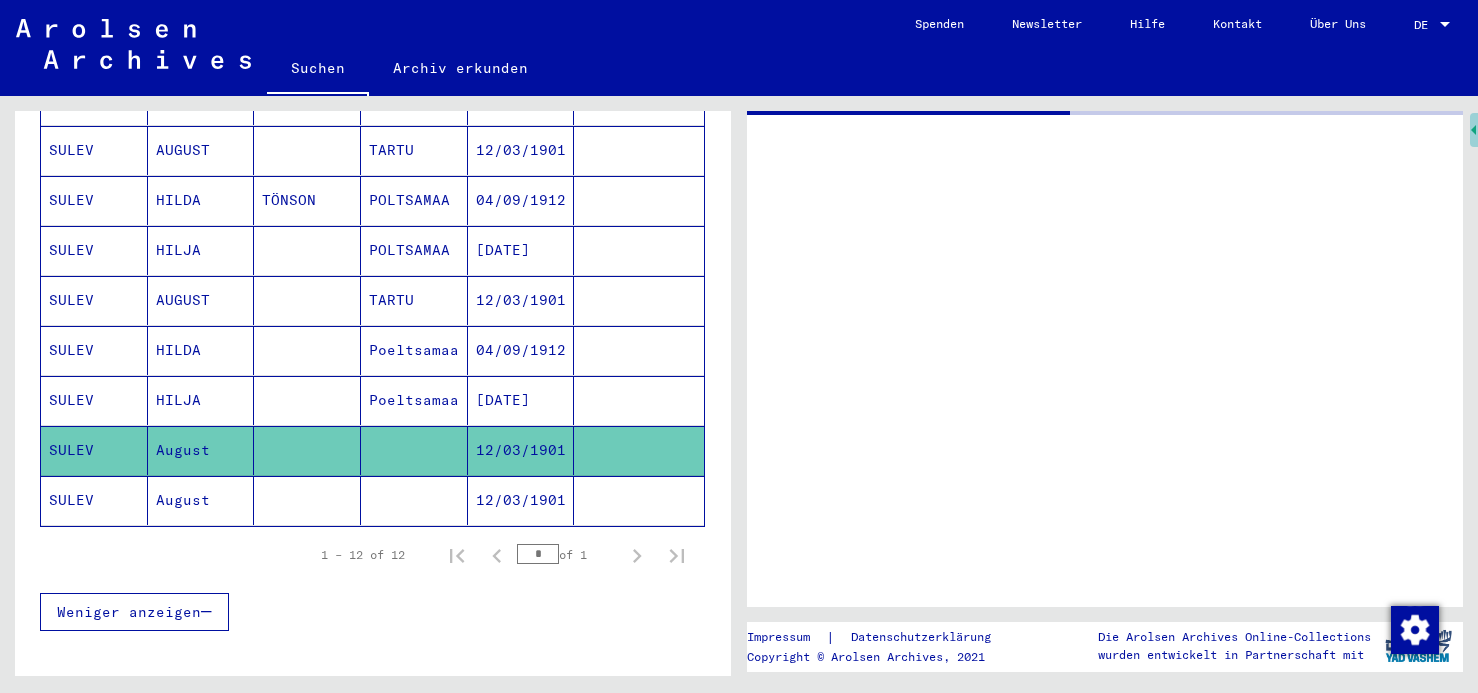 scroll, scrollTop: 0, scrollLeft: 0, axis: both 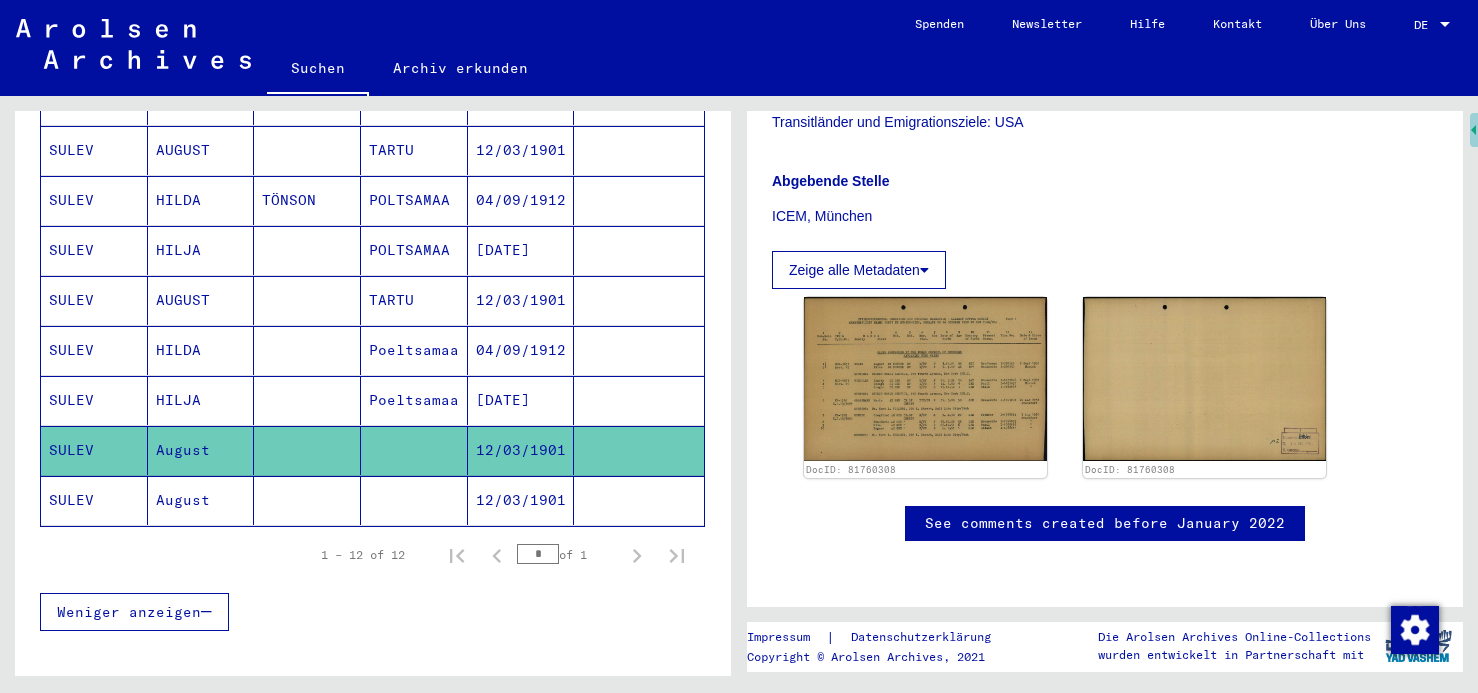 click on "August" 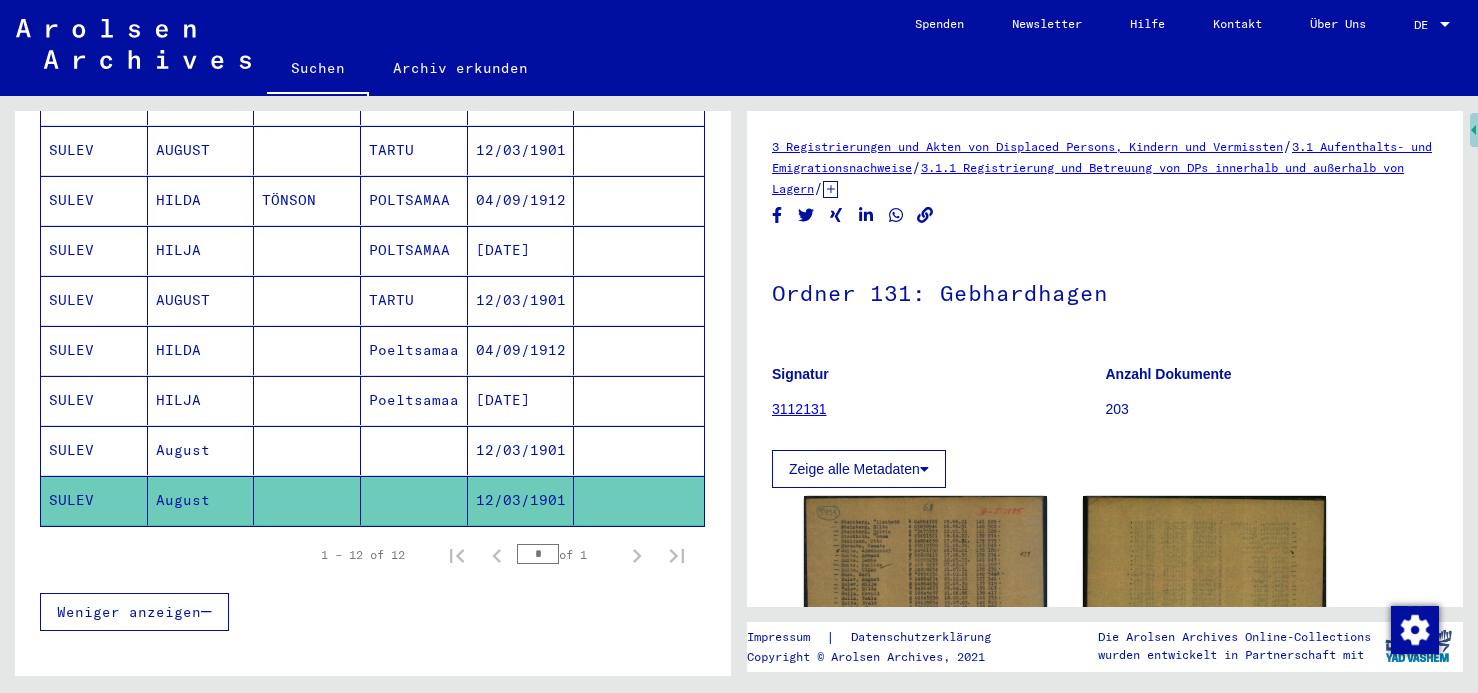 scroll, scrollTop: 0, scrollLeft: 0, axis: both 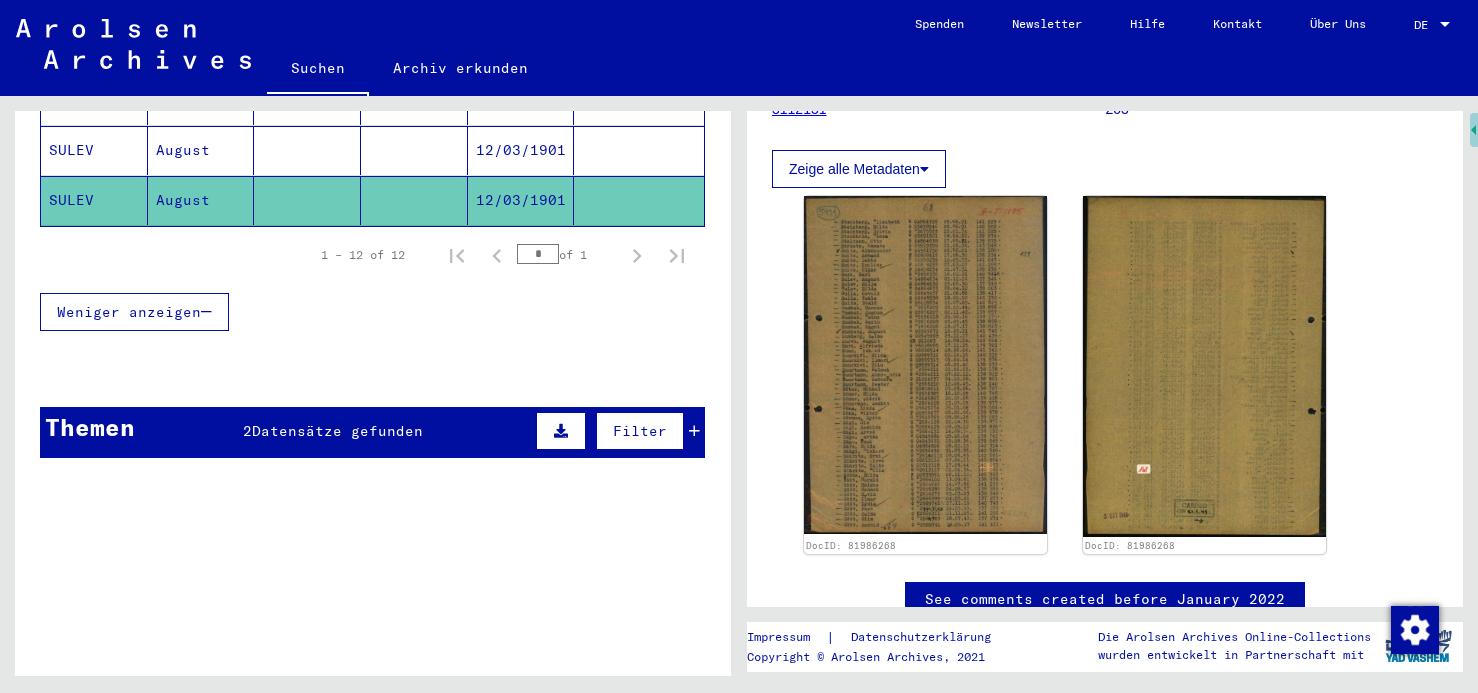 click on "Weniger anzeigen" at bounding box center (129, 312) 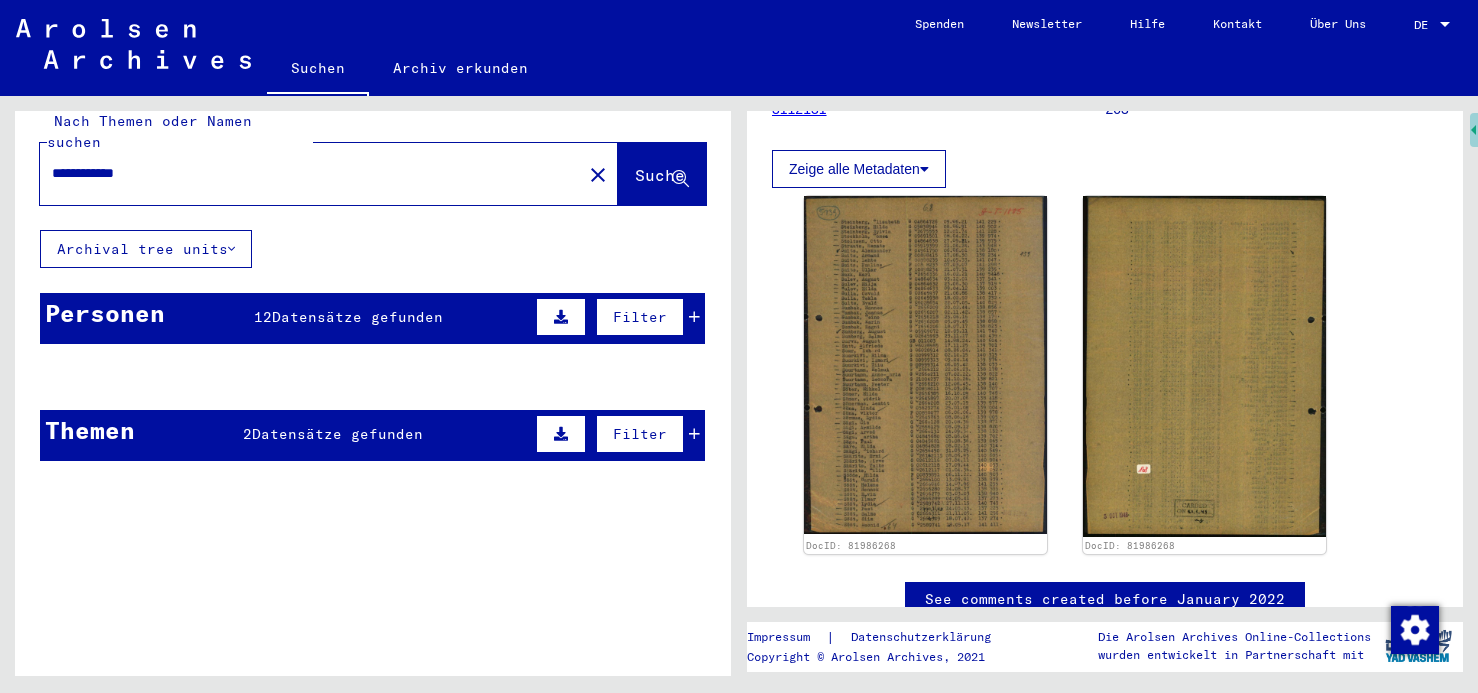scroll, scrollTop: 0, scrollLeft: 0, axis: both 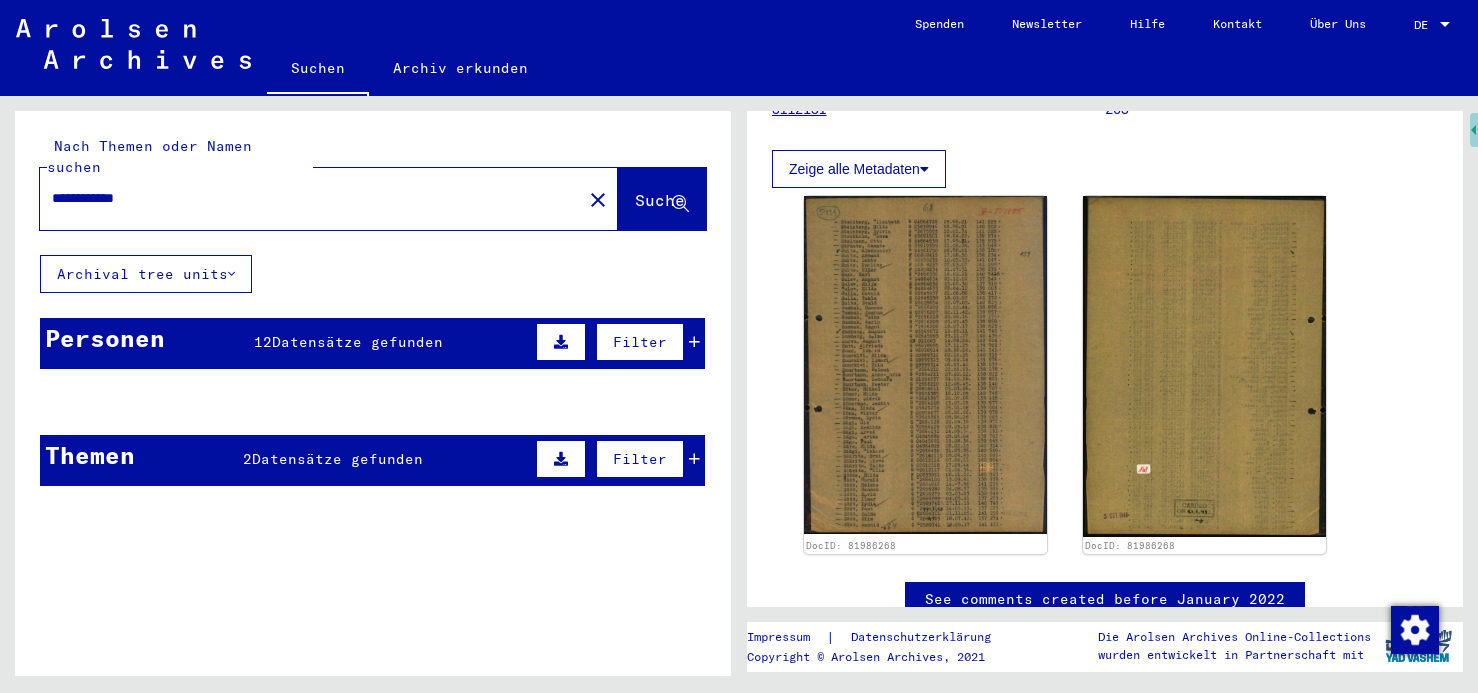 click on "Suche" 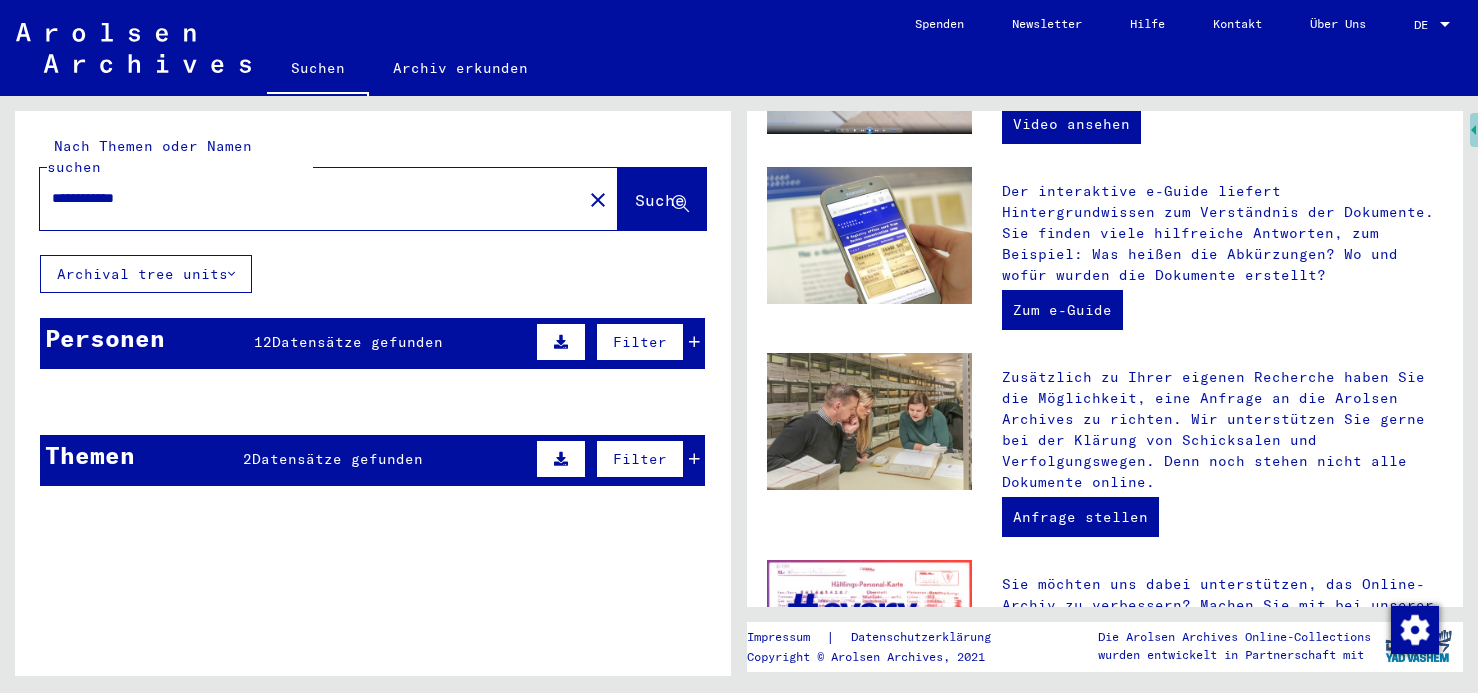 scroll, scrollTop: 753, scrollLeft: 0, axis: vertical 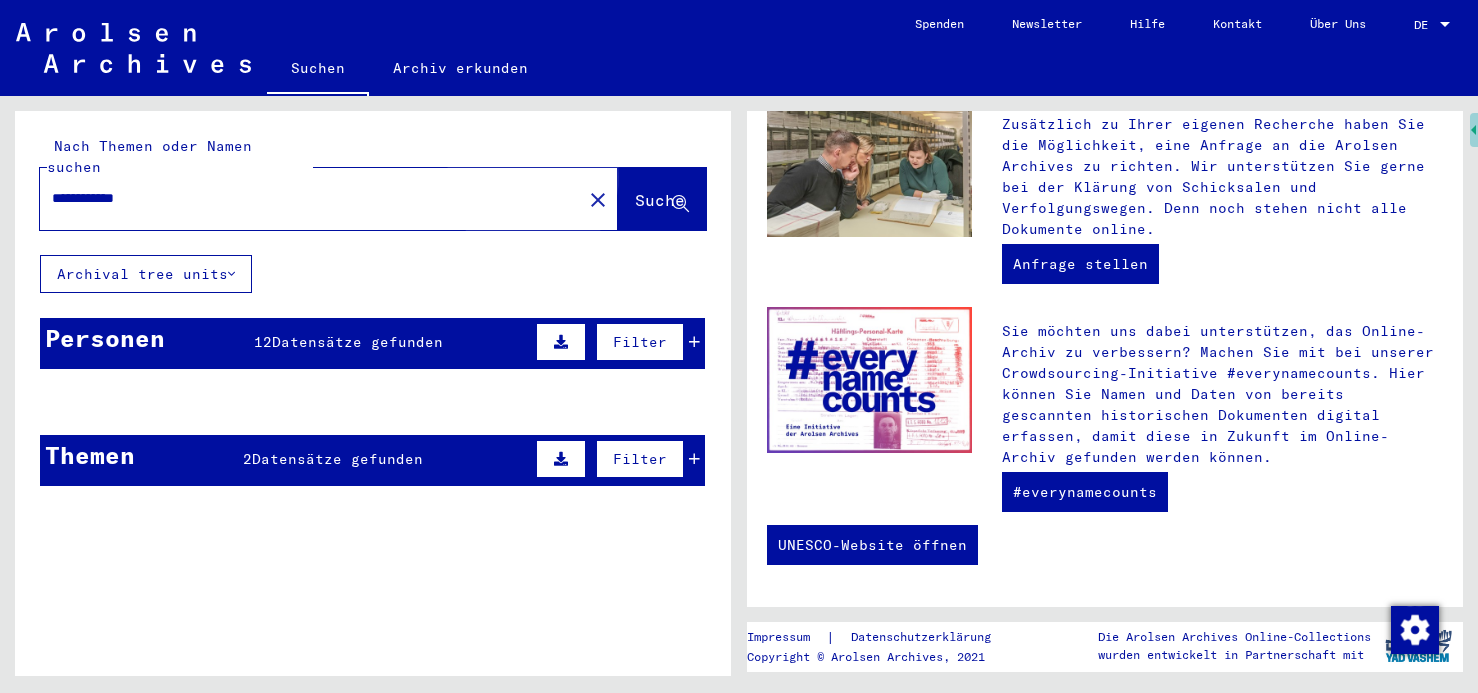 click on "Suche" 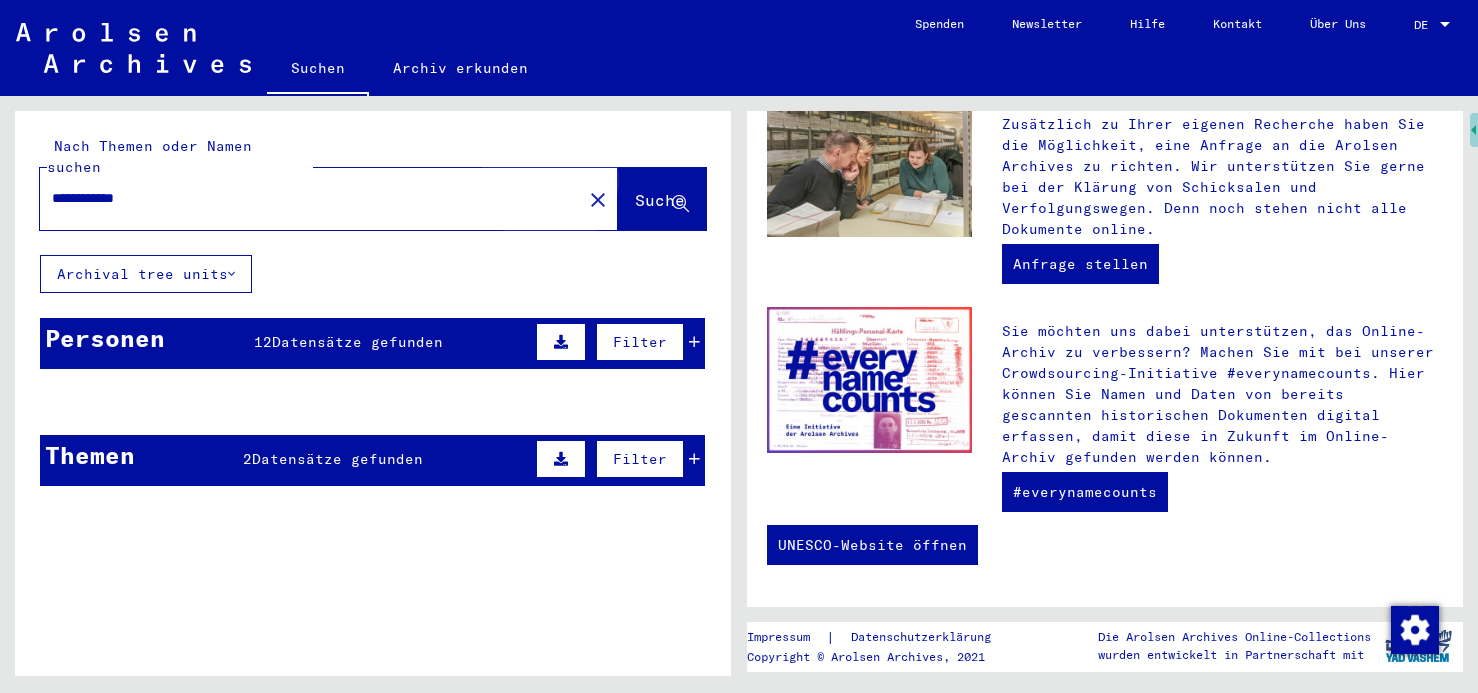 click on "Suche" 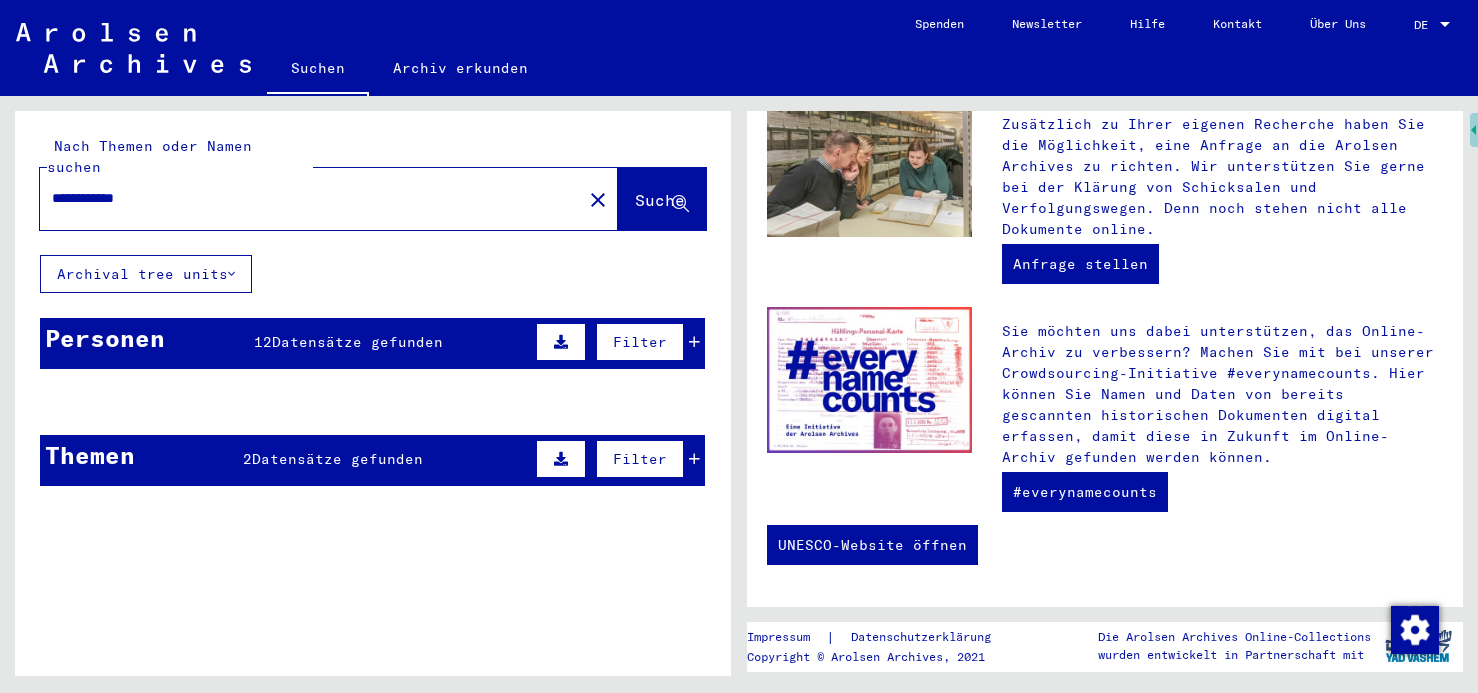drag, startPoint x: 189, startPoint y: 175, endPoint x: -4, endPoint y: 186, distance: 193.31322 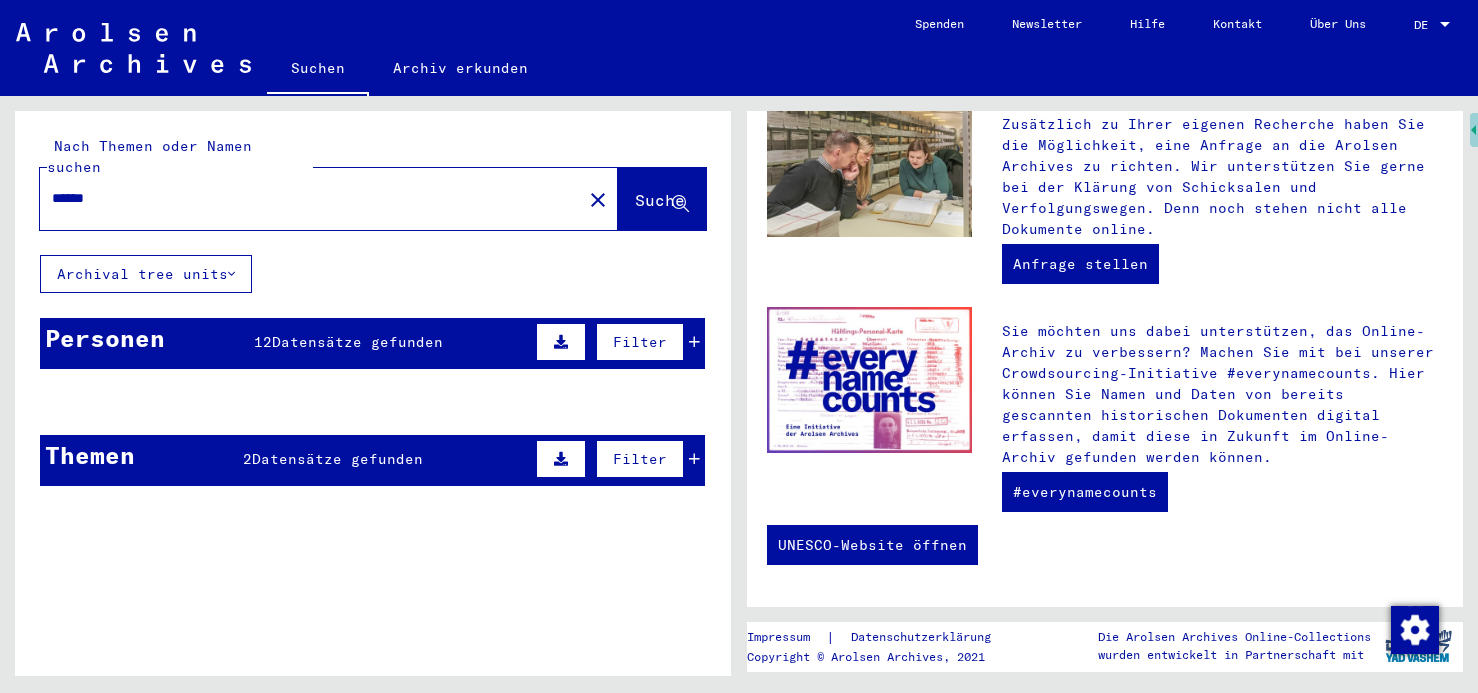 type on "******" 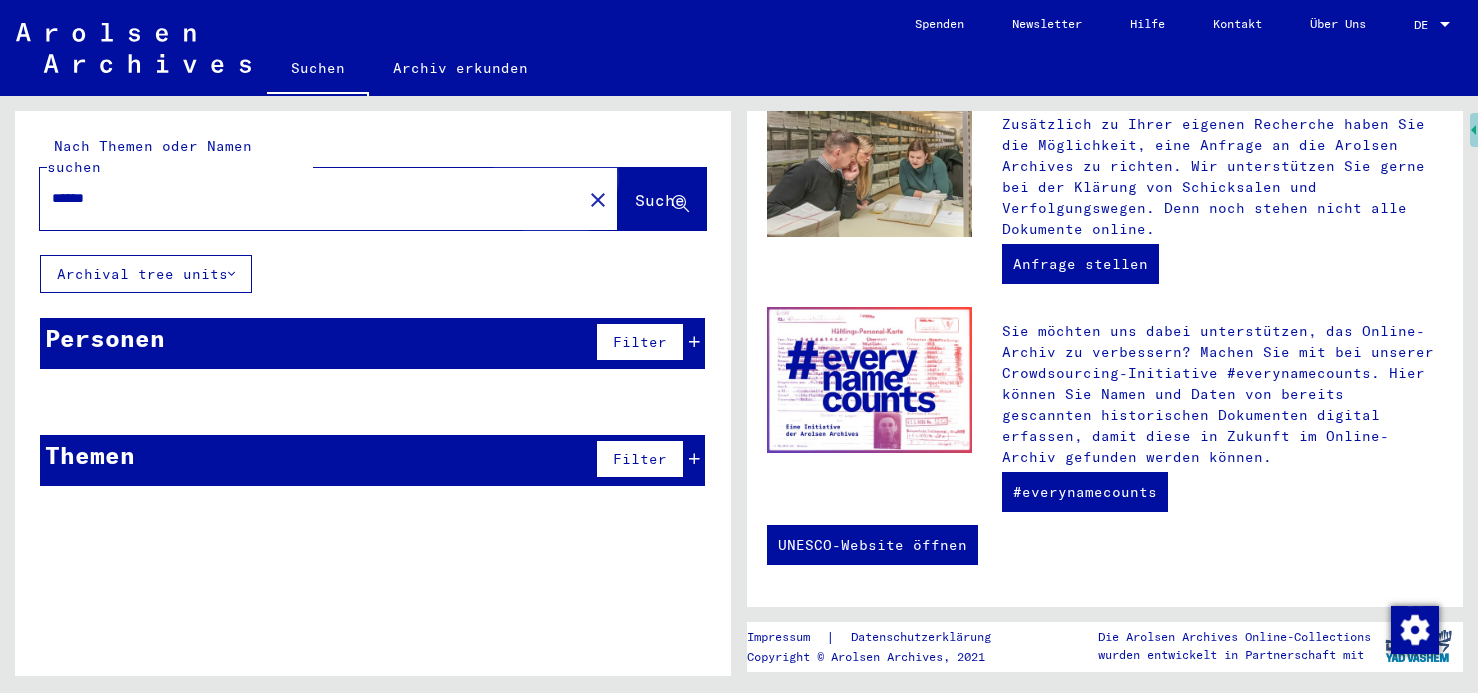click on "Suche" 